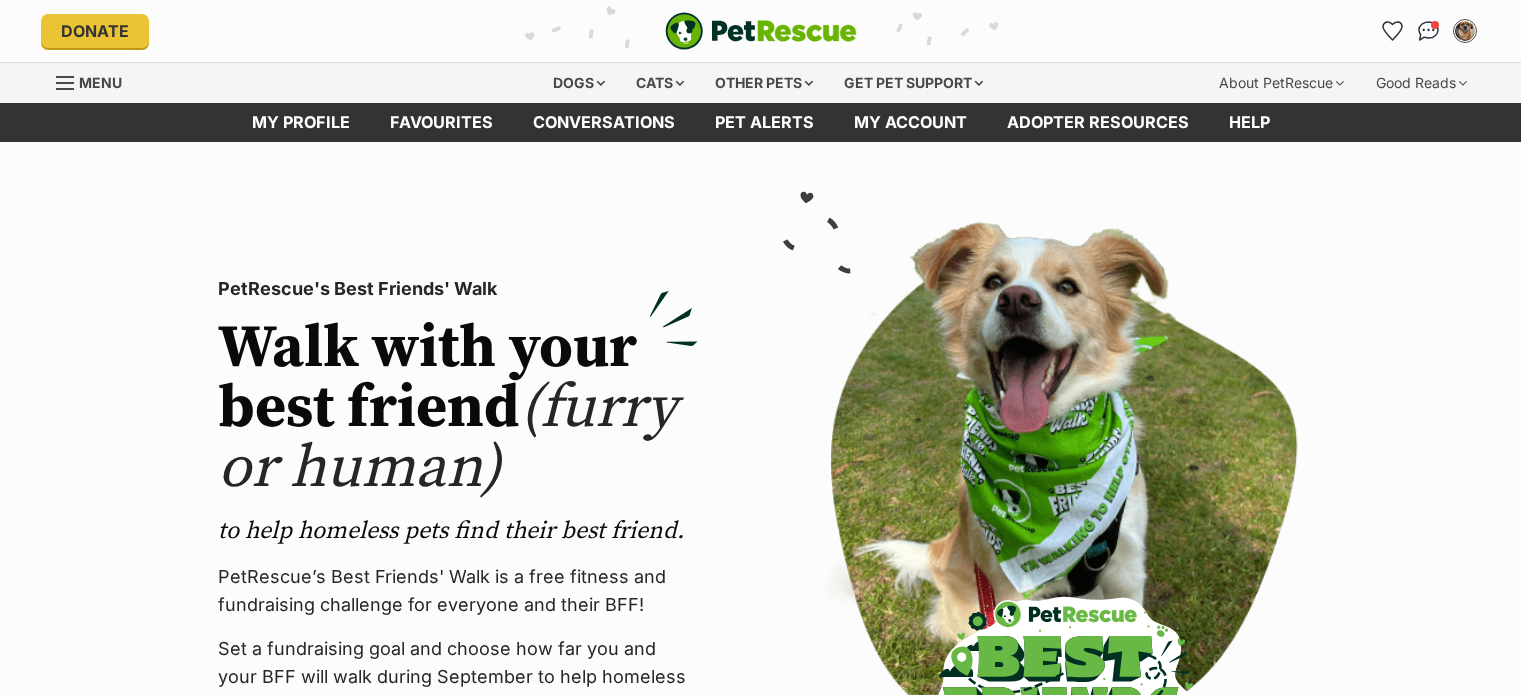 scroll, scrollTop: 0, scrollLeft: 0, axis: both 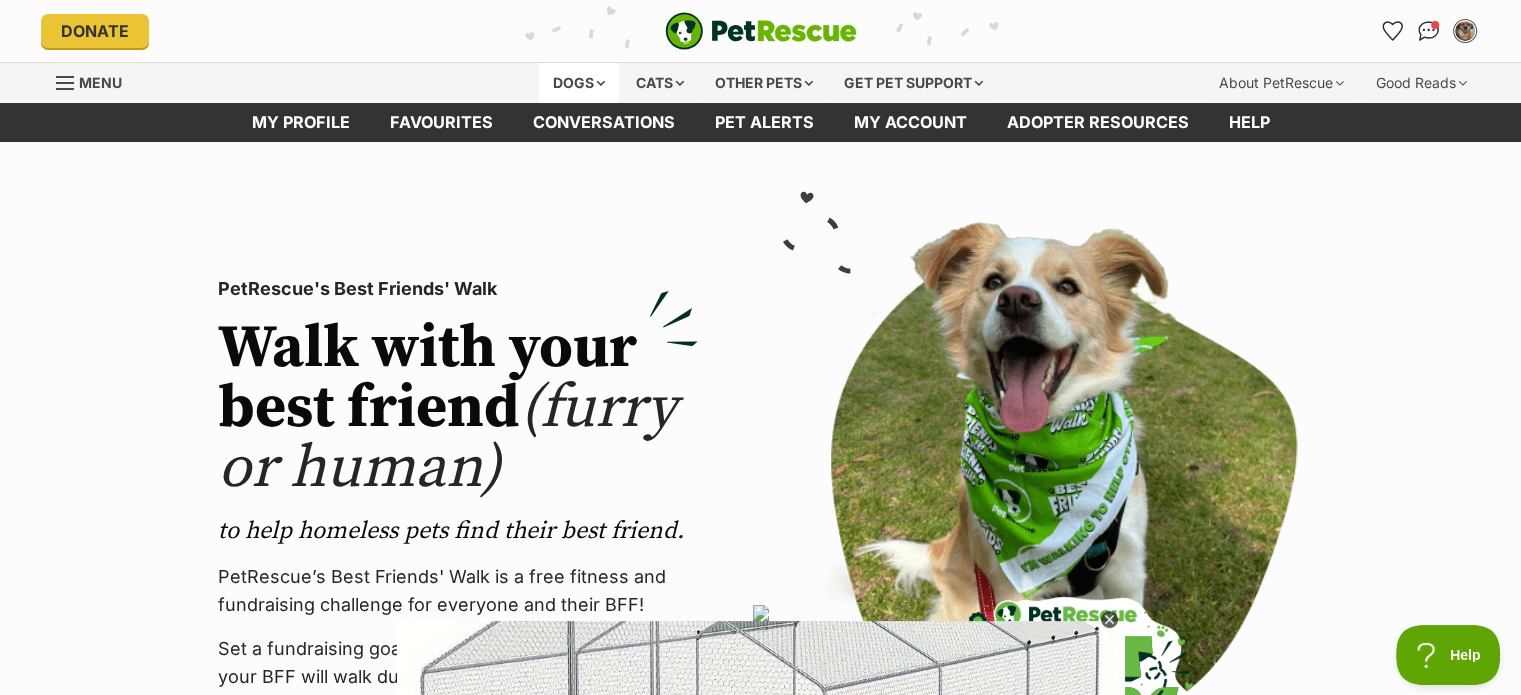 click on "Dogs" at bounding box center [579, 83] 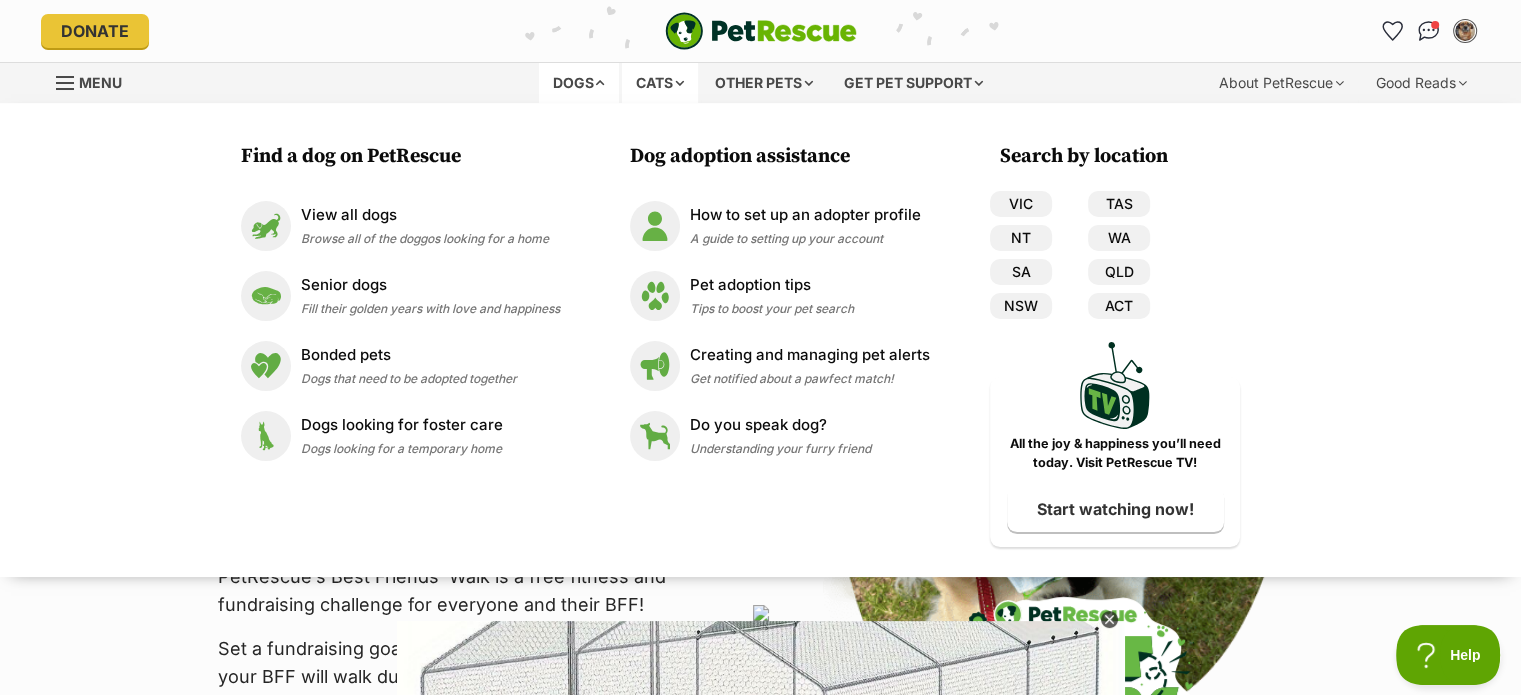 click on "Cats" at bounding box center (660, 83) 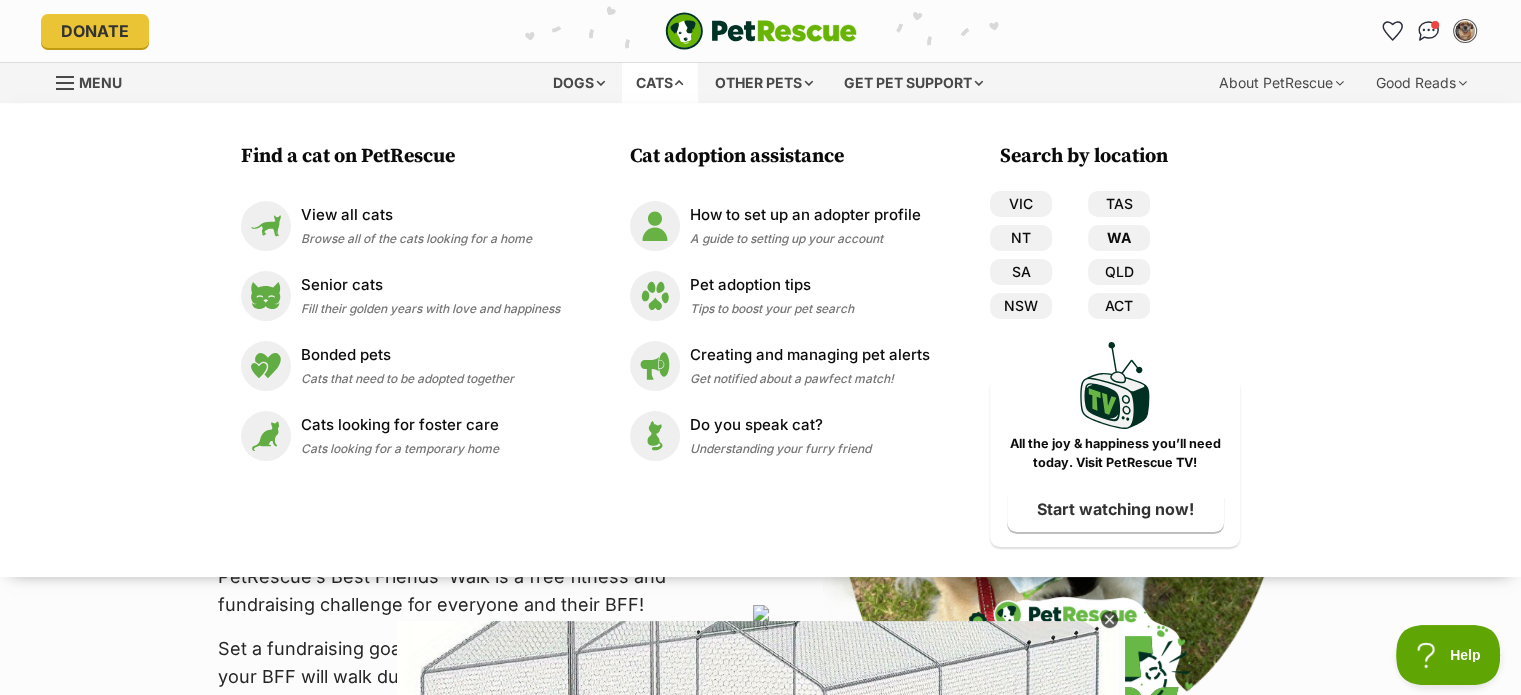 click on "WA" at bounding box center (1119, 238) 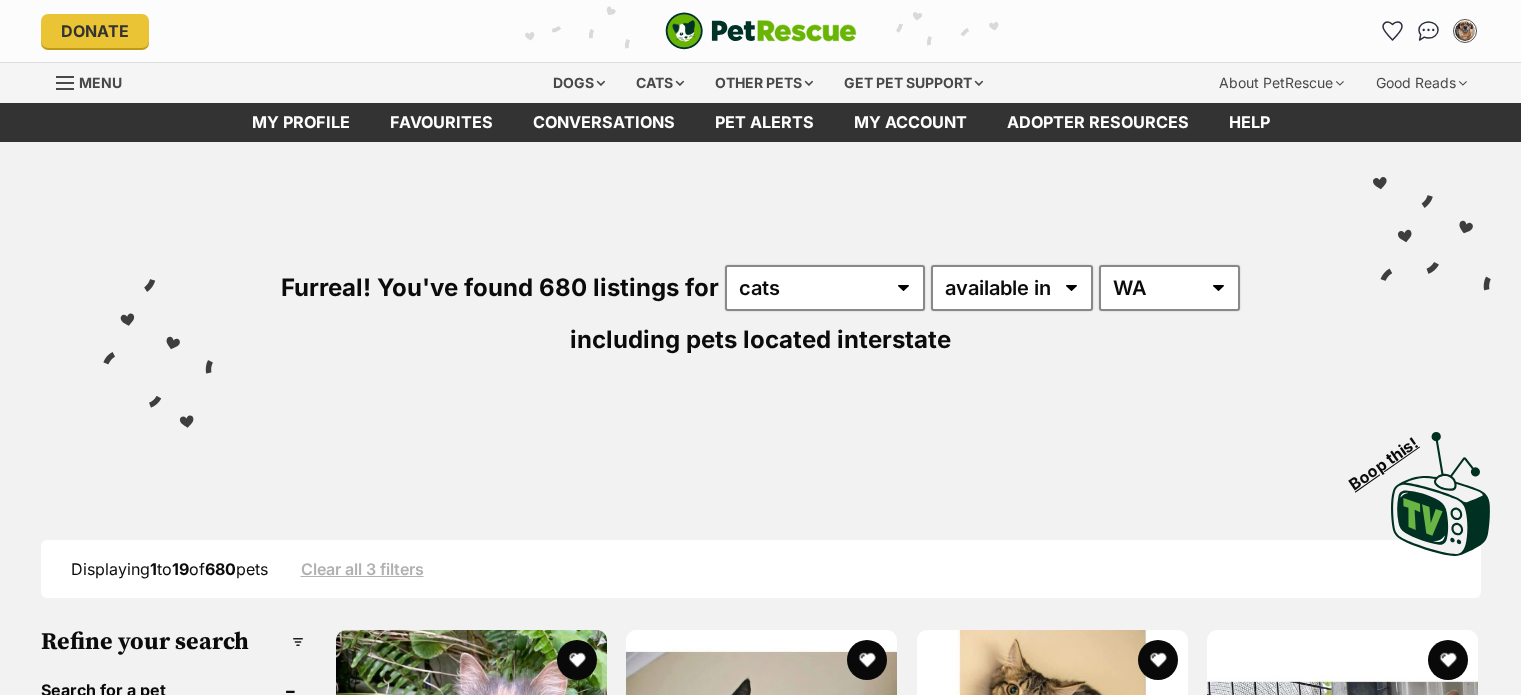 scroll, scrollTop: 0, scrollLeft: 0, axis: both 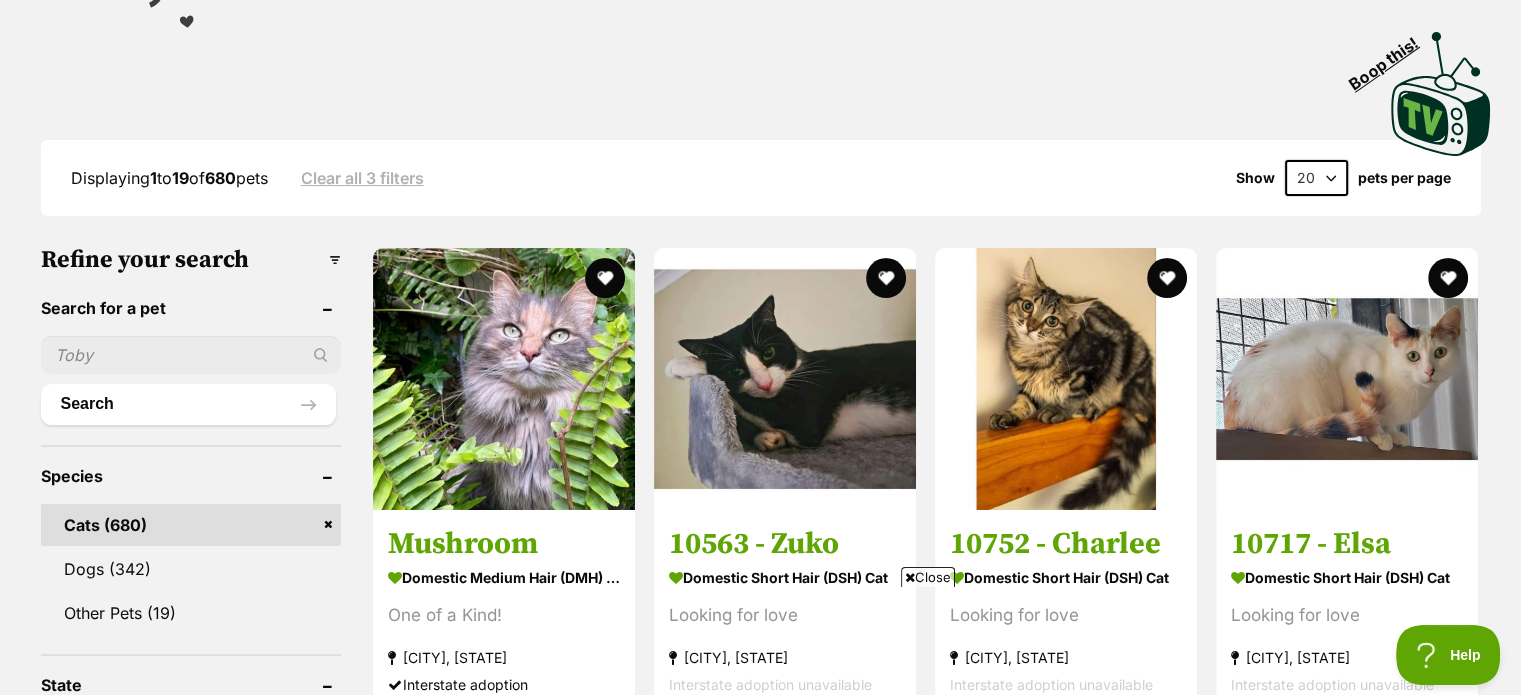 click on "20 40 60" at bounding box center [1316, 178] 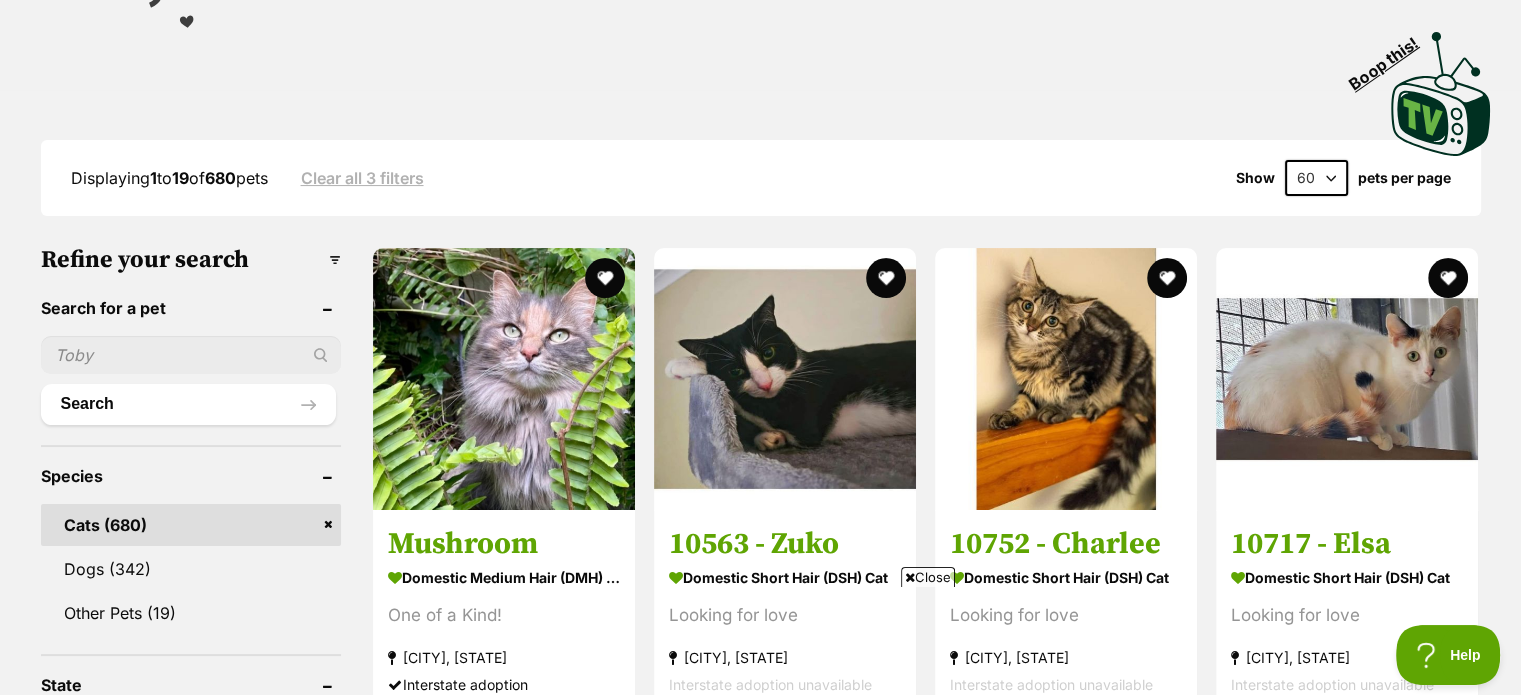 click on "20 40 60" at bounding box center (1316, 178) 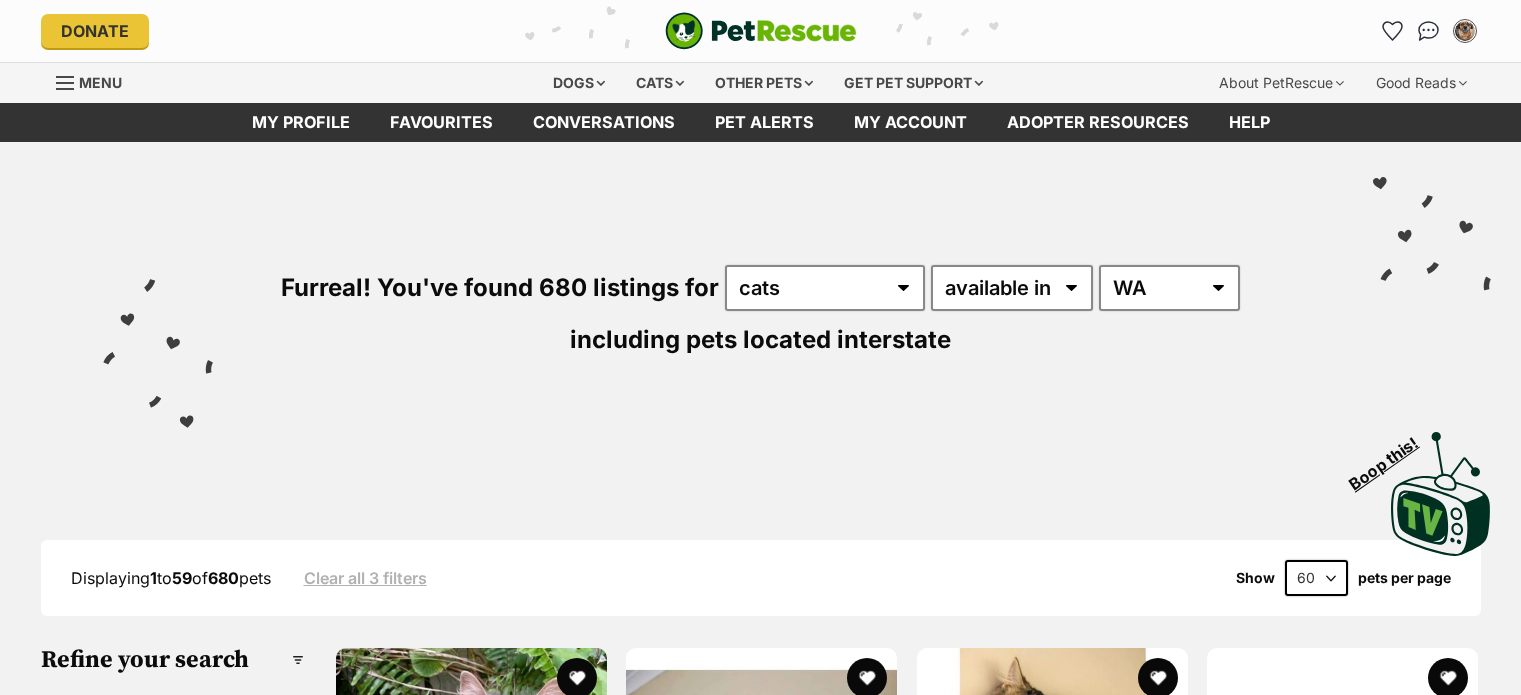 scroll, scrollTop: 0, scrollLeft: 0, axis: both 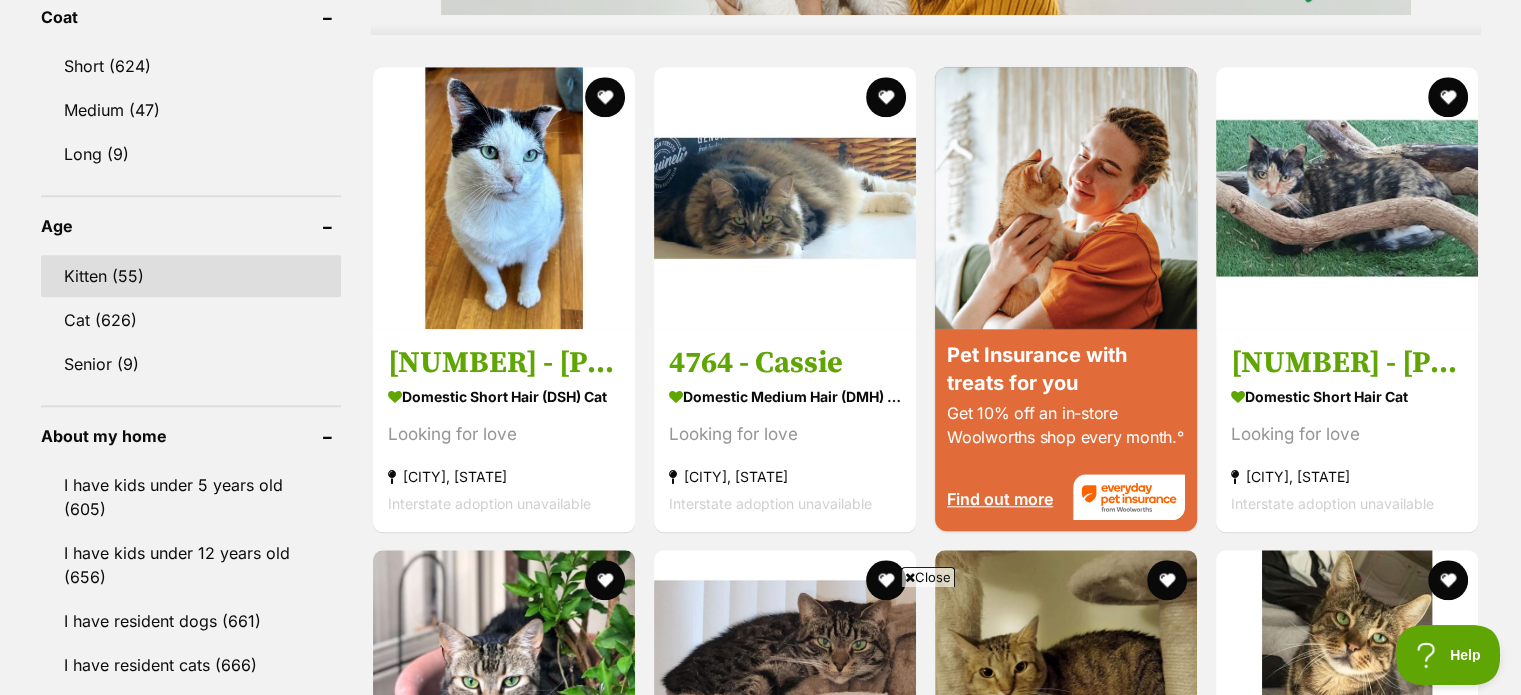 click on "Kitten (55)" at bounding box center [191, 276] 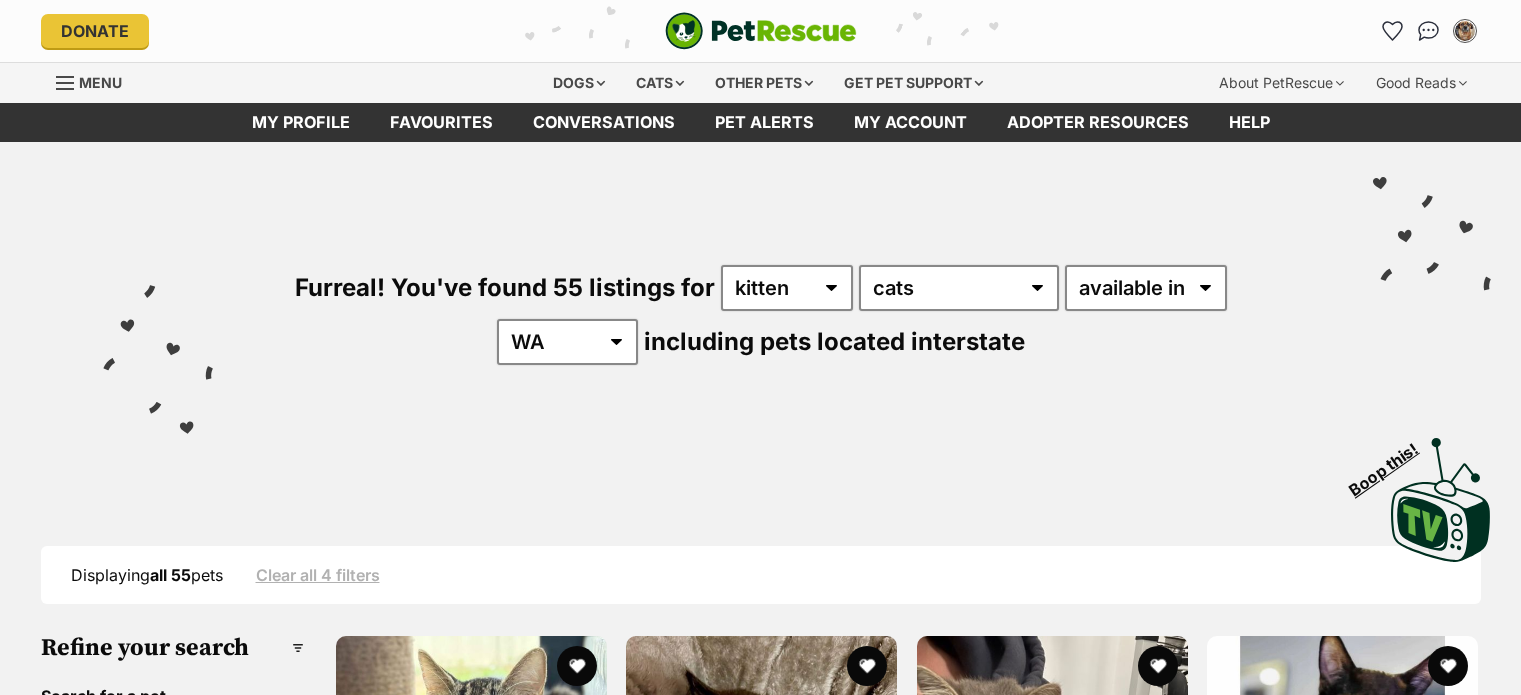 scroll, scrollTop: 0, scrollLeft: 0, axis: both 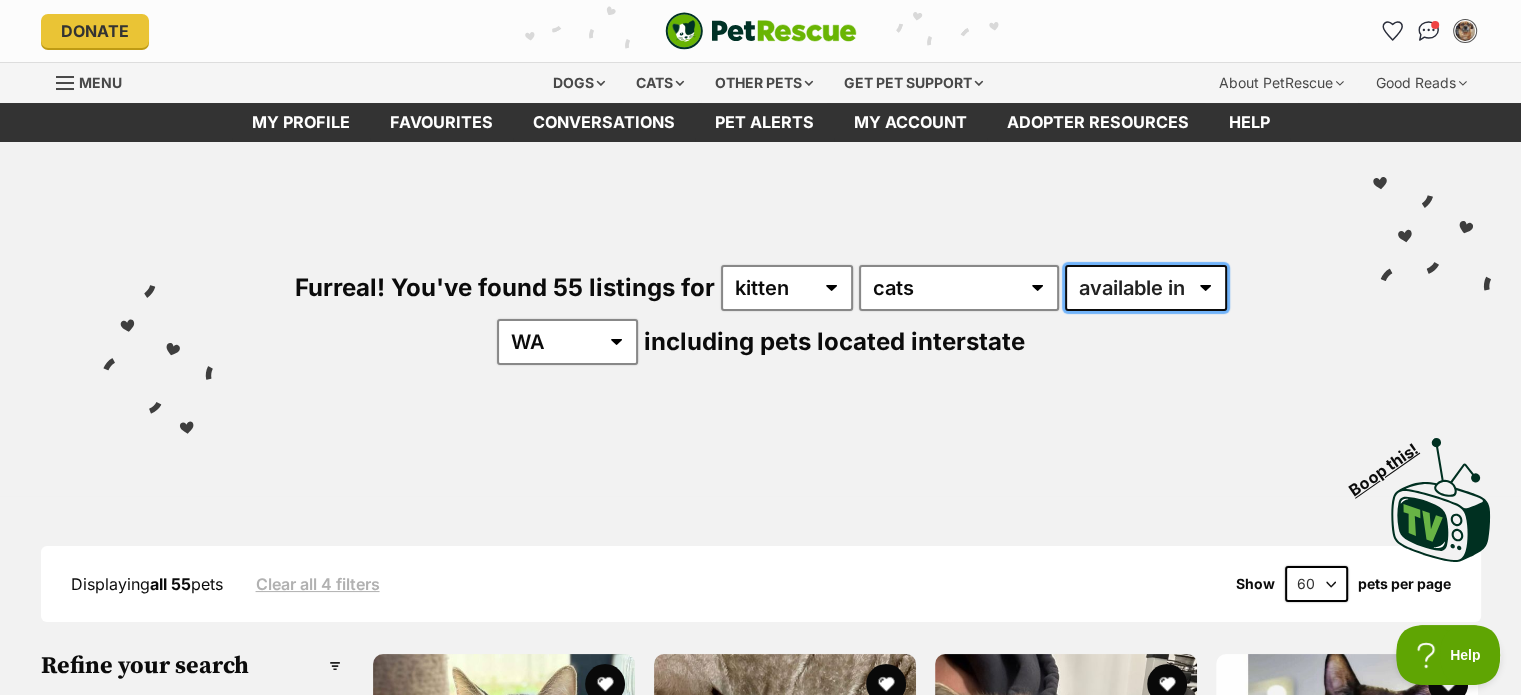 click on "available in
located in" at bounding box center (1146, 288) 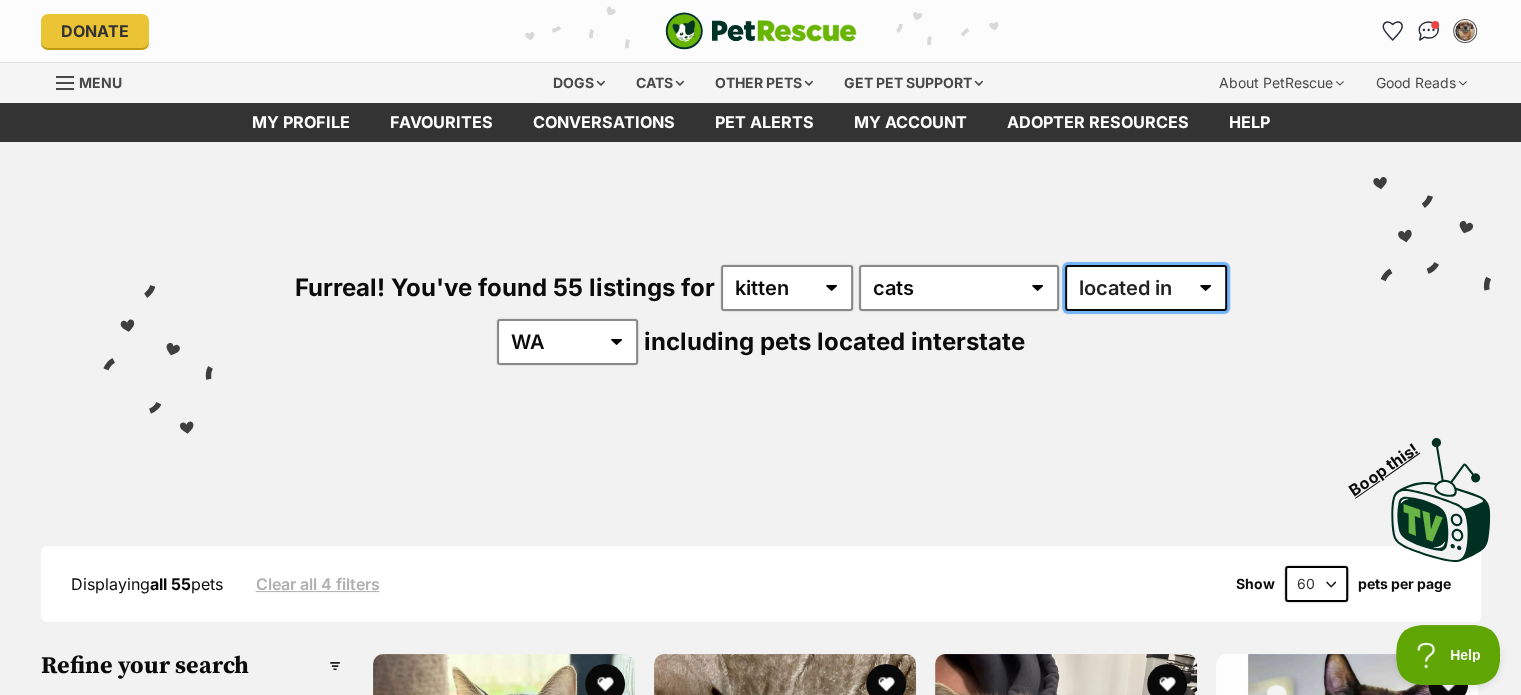 click on "available in
located in" at bounding box center (1146, 288) 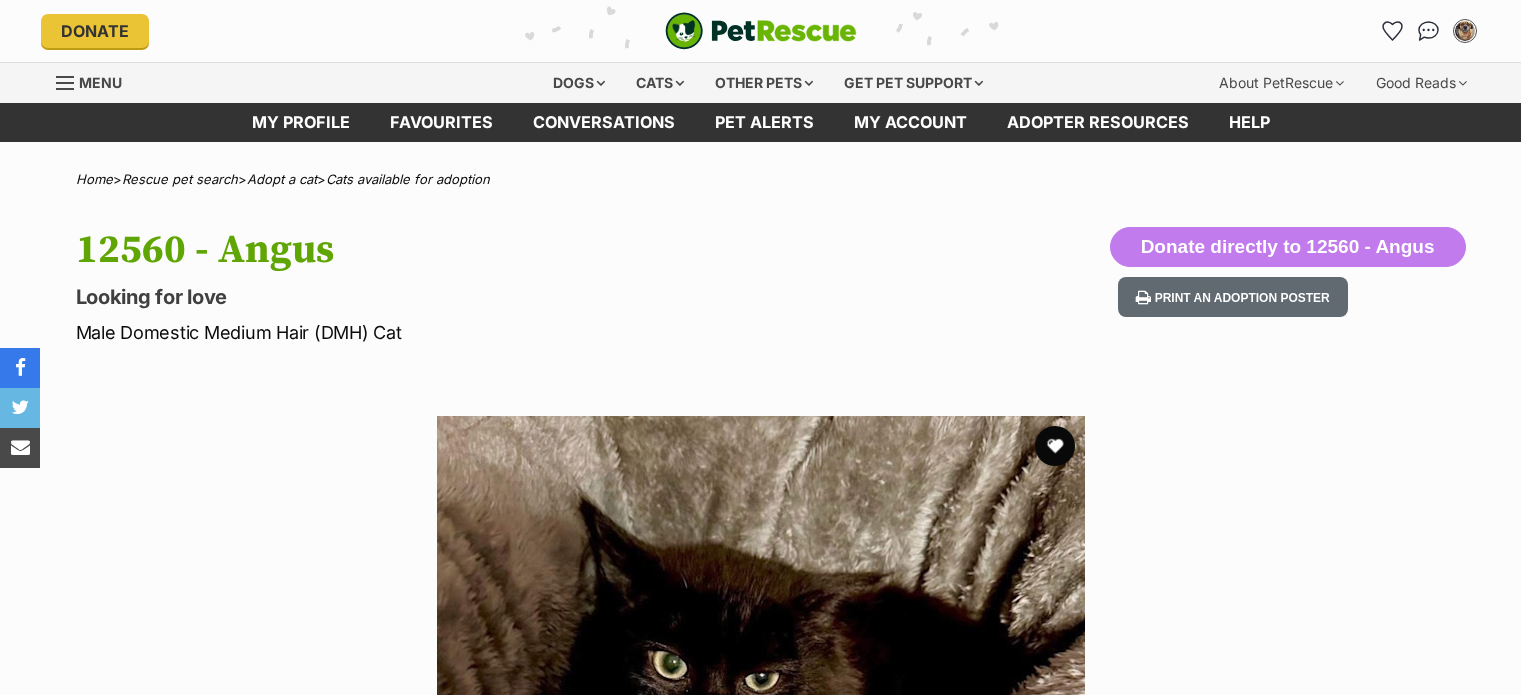 scroll, scrollTop: 0, scrollLeft: 0, axis: both 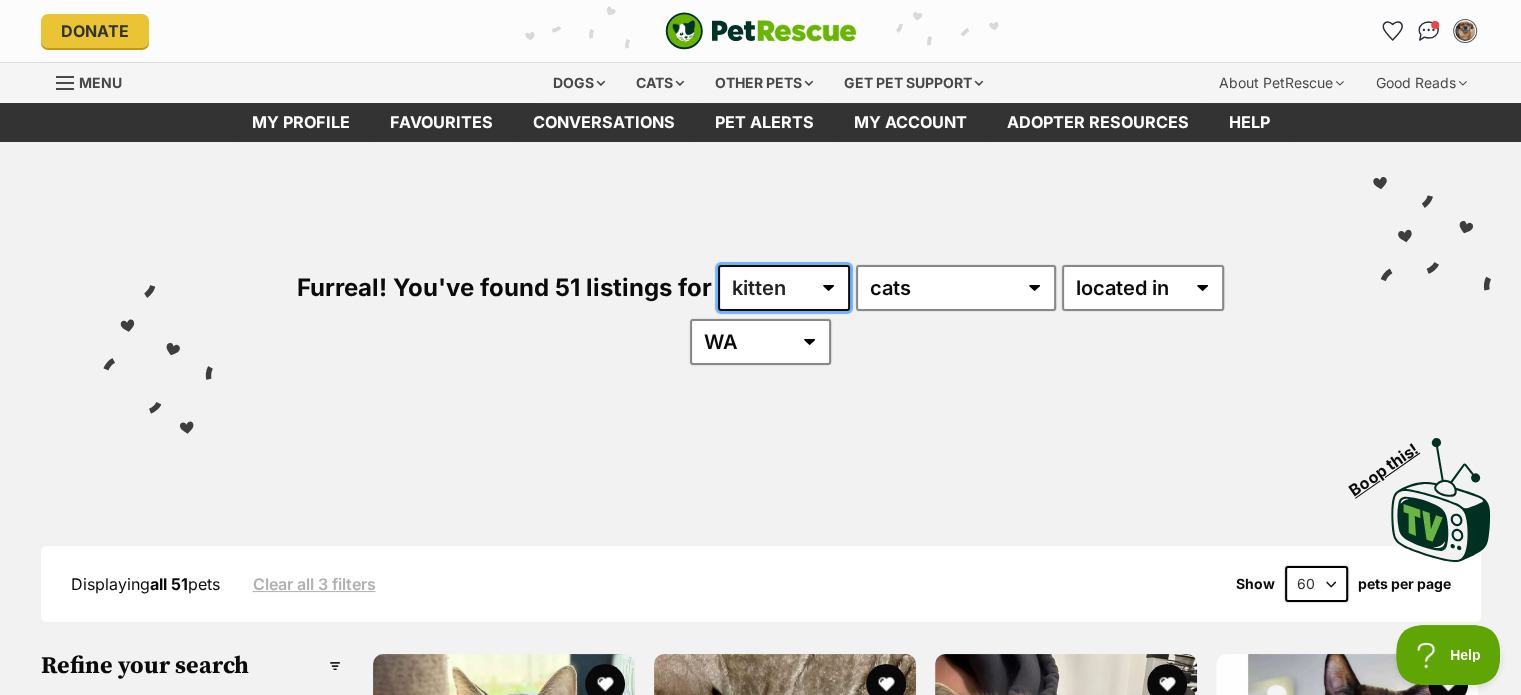 click on "any age
kitten
adult
senior" at bounding box center (784, 288) 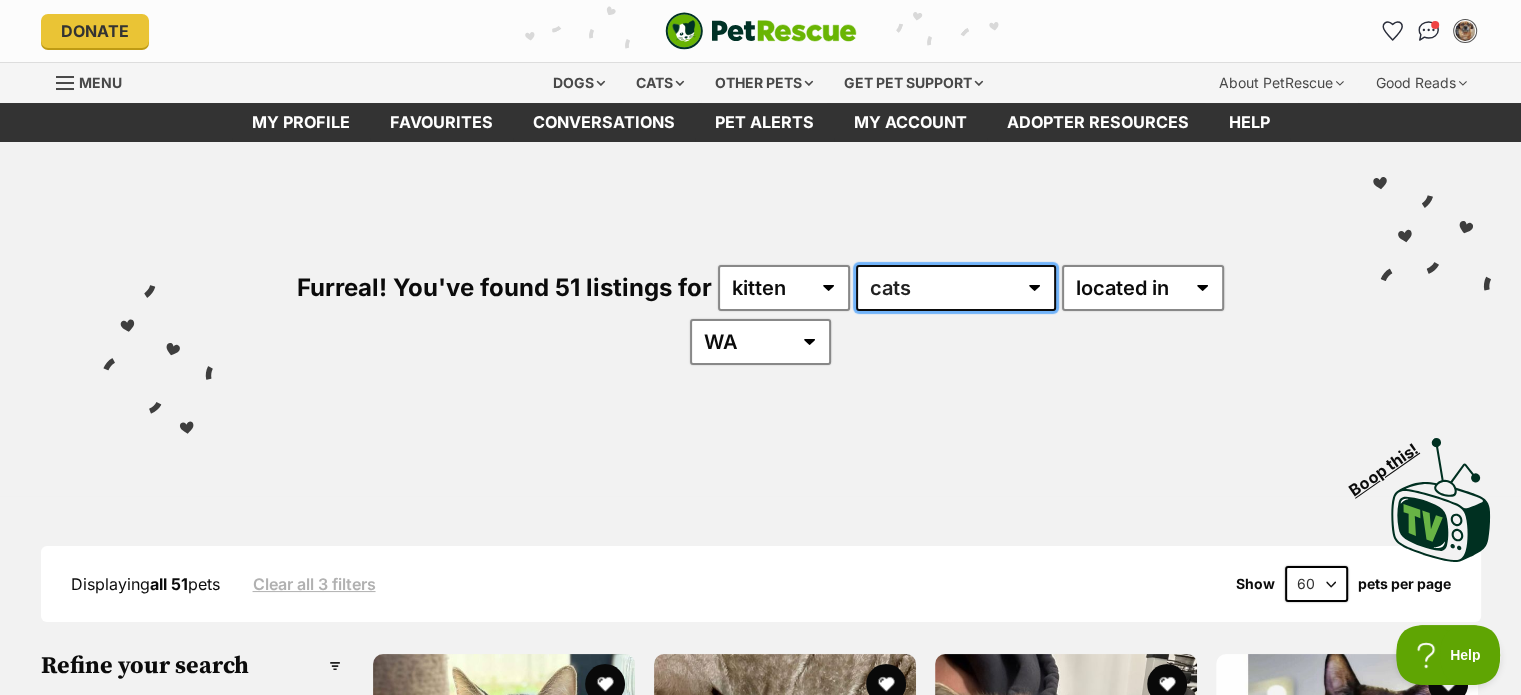 click on "any type of pet
cats
dogs
other pets" at bounding box center (956, 288) 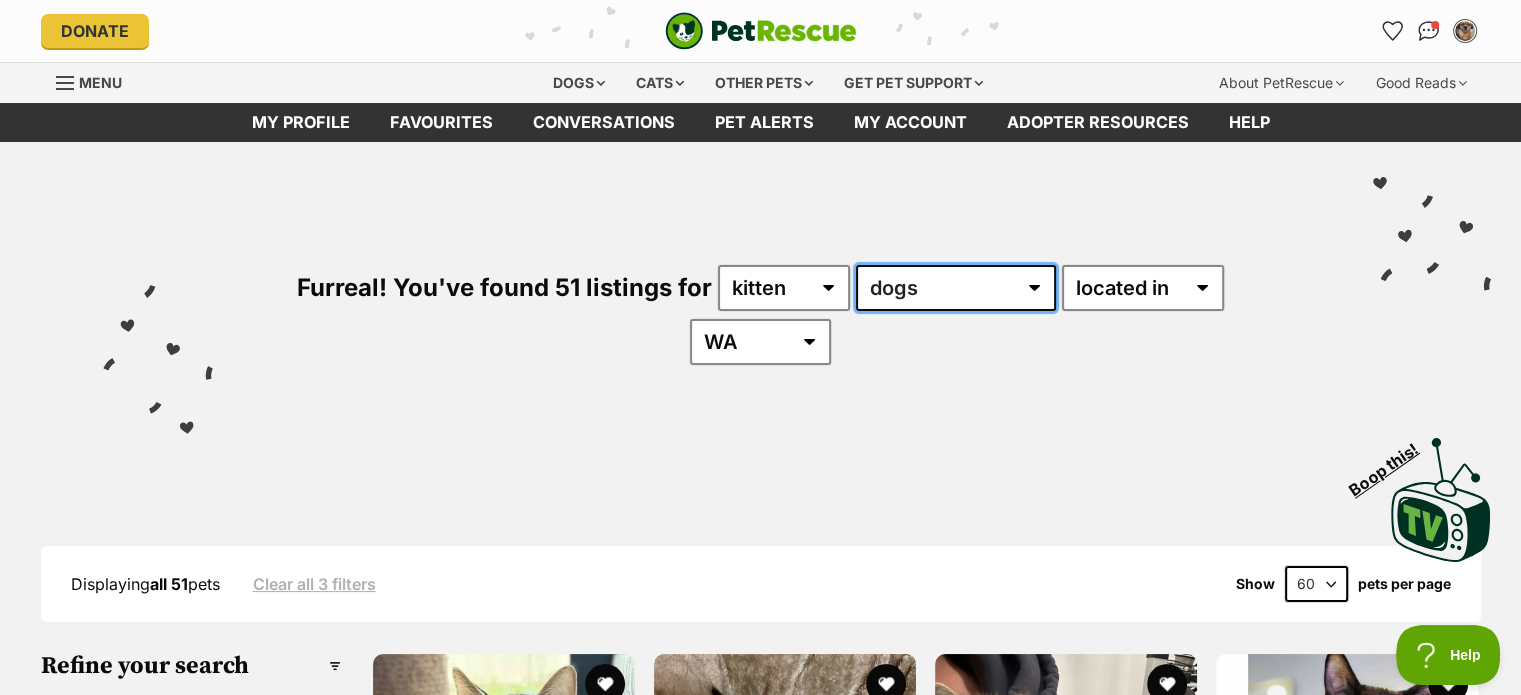 click on "any type of pet
cats
dogs
other pets" at bounding box center (956, 288) 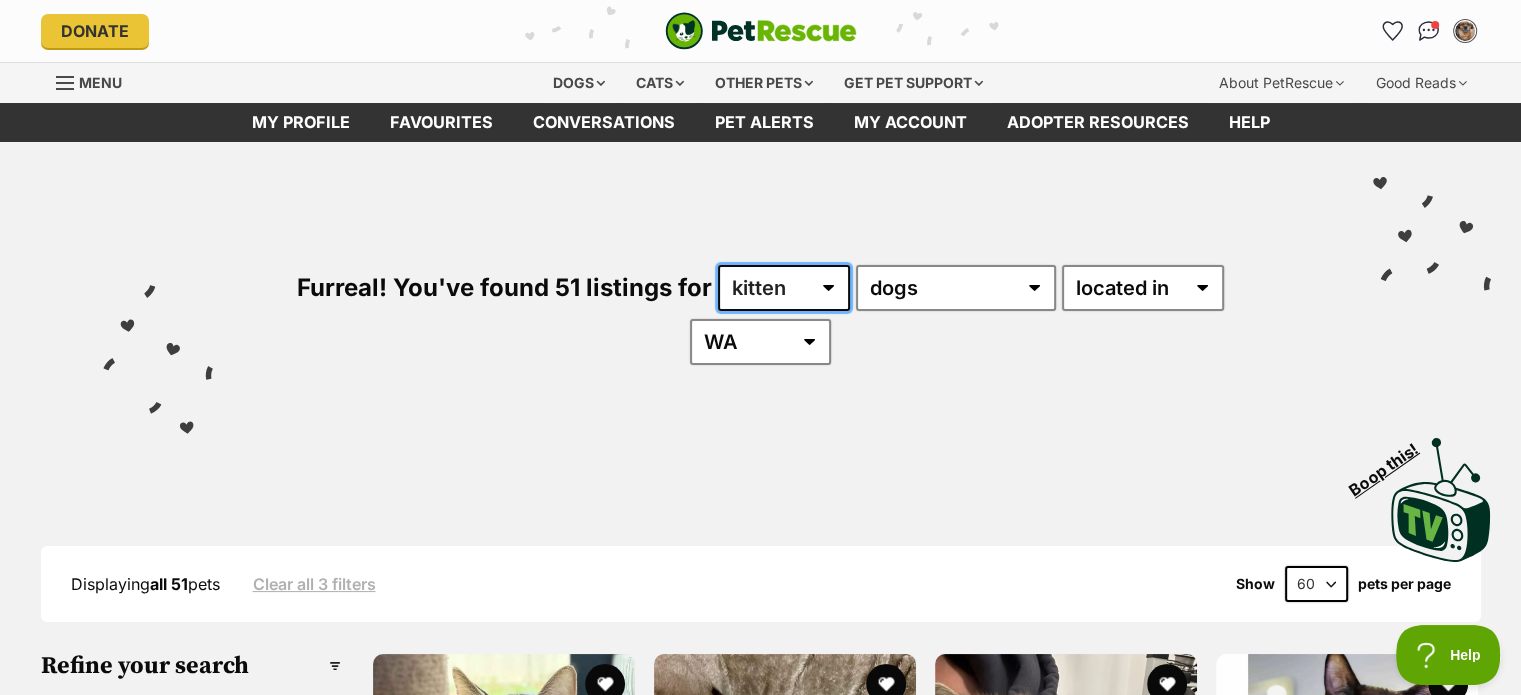 click on "any age
kitten
adult
senior" at bounding box center [784, 288] 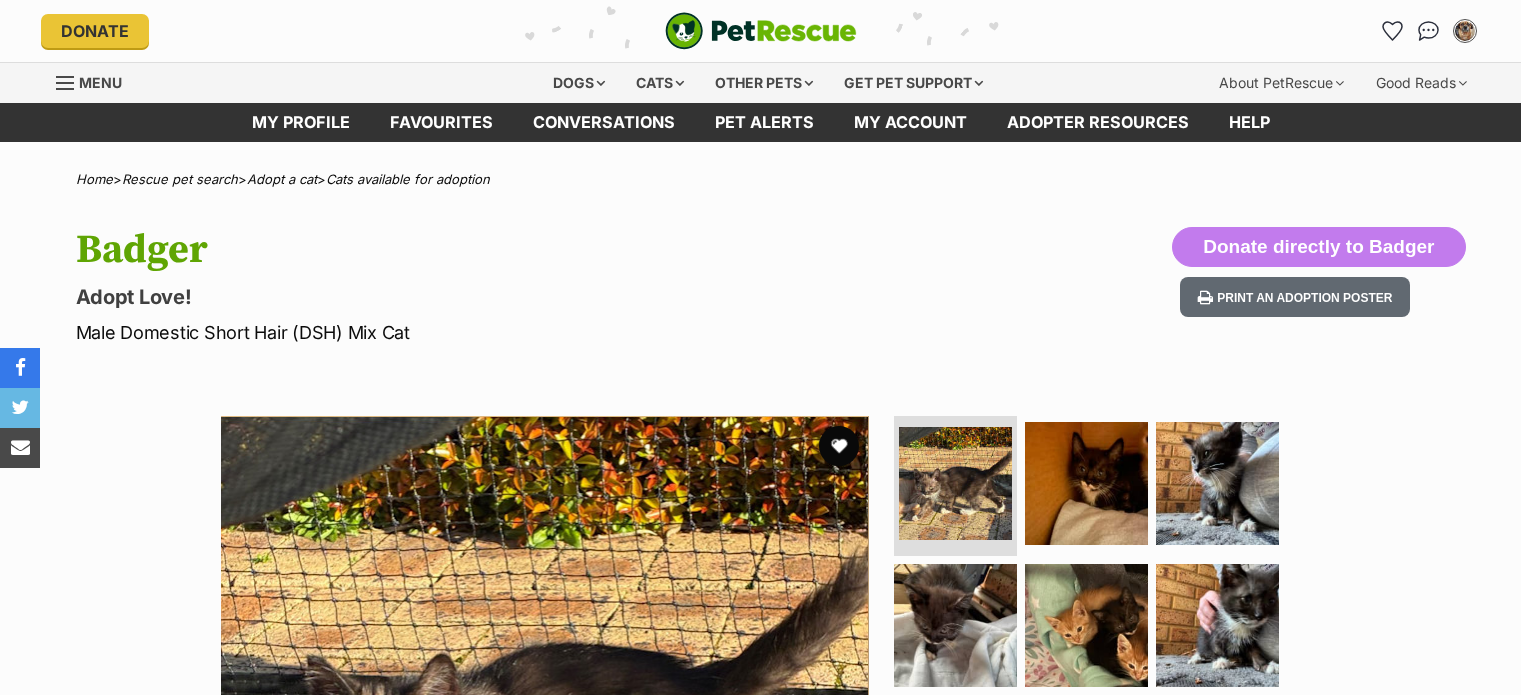 scroll, scrollTop: 0, scrollLeft: 0, axis: both 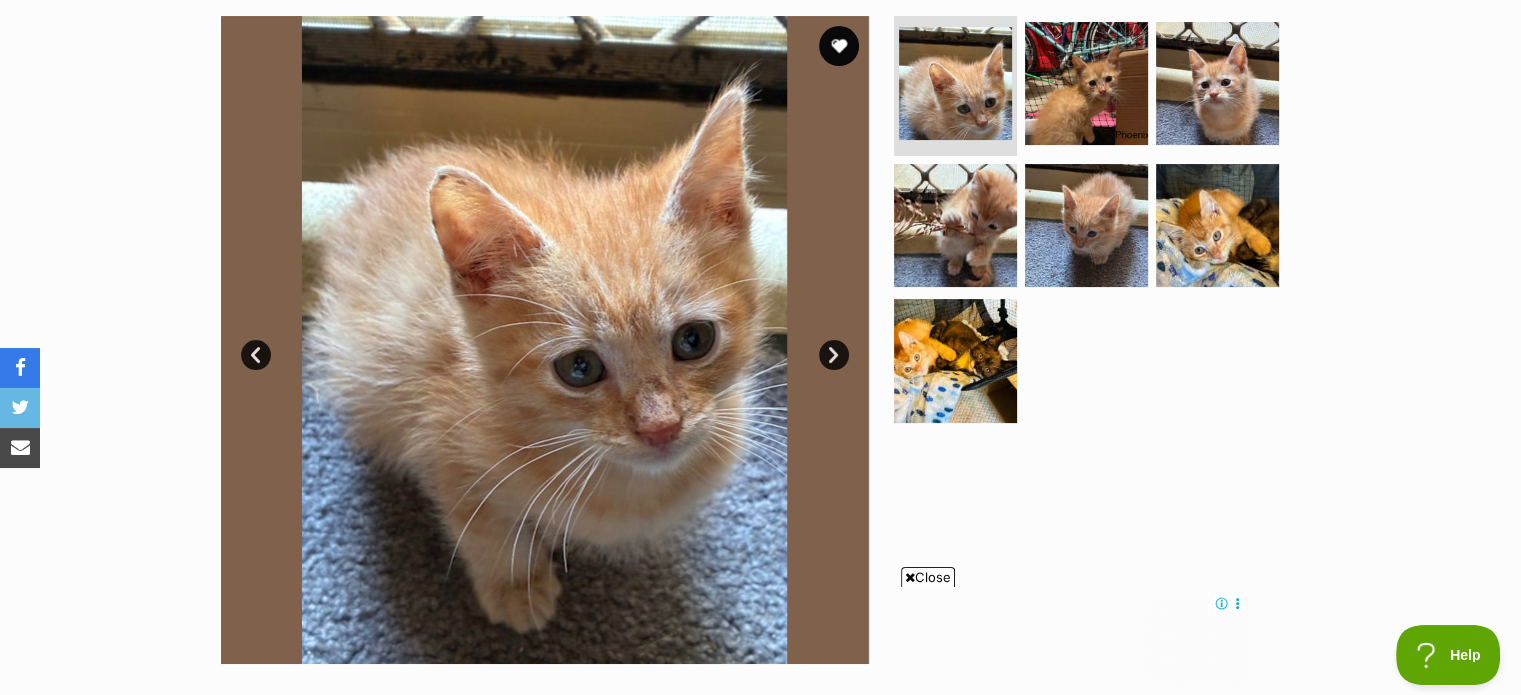 click on "Next" at bounding box center [834, 355] 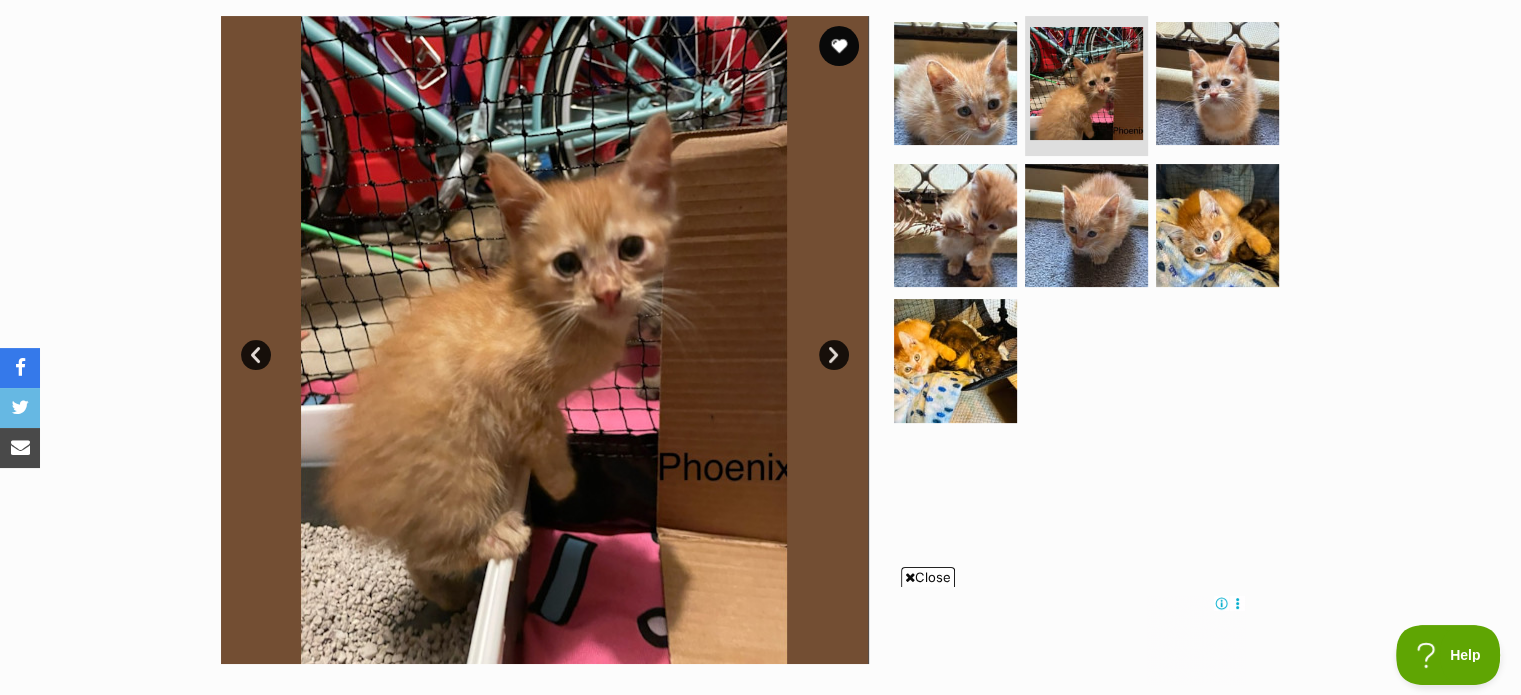 scroll, scrollTop: 0, scrollLeft: 0, axis: both 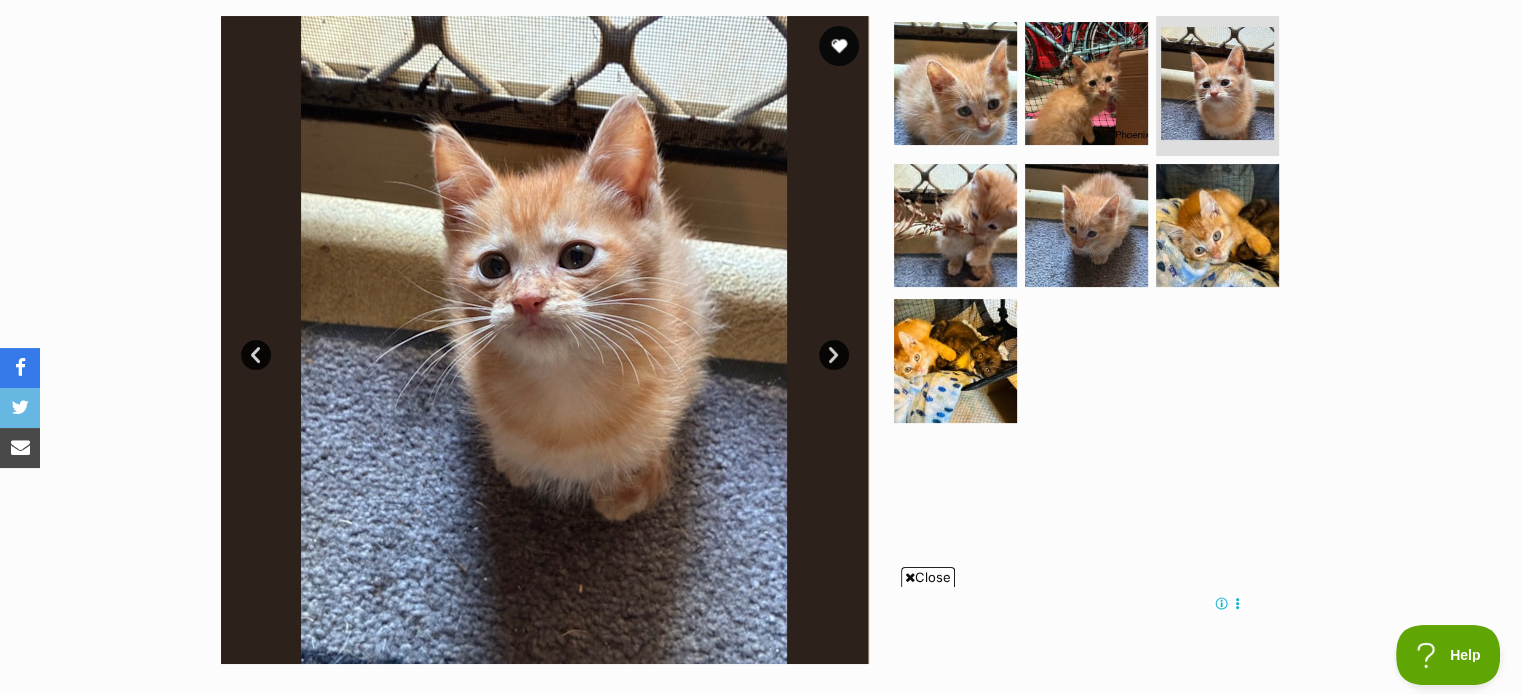 click on "Next" at bounding box center (834, 355) 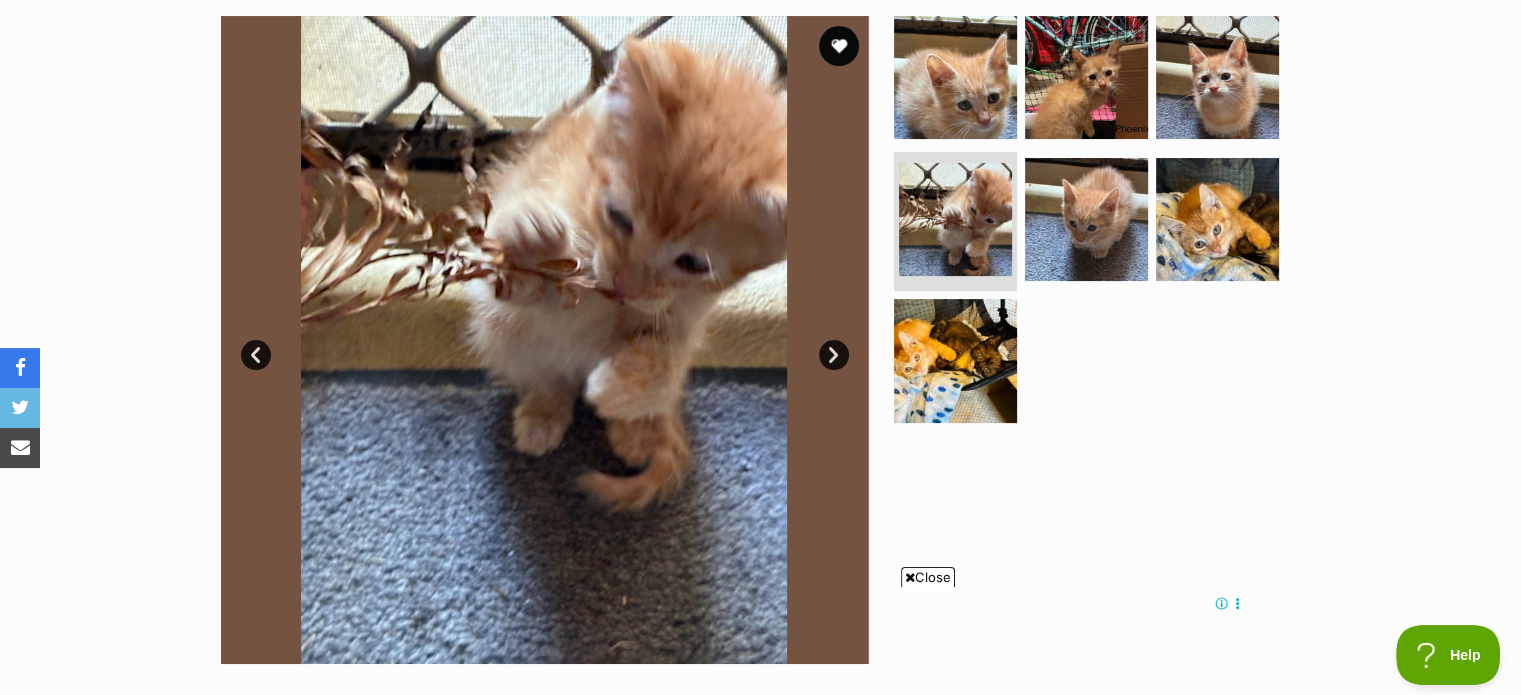 click on "Next" at bounding box center [834, 355] 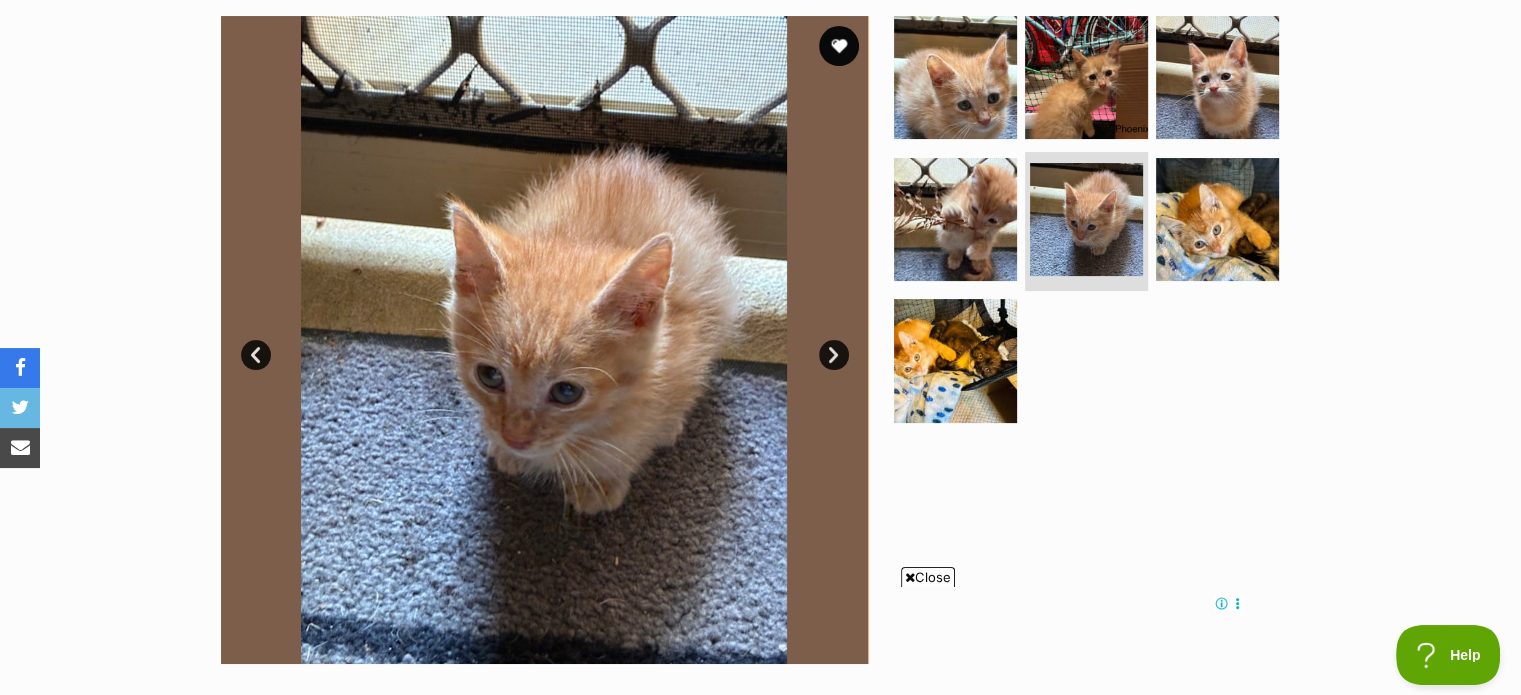 click on "Next" at bounding box center [834, 355] 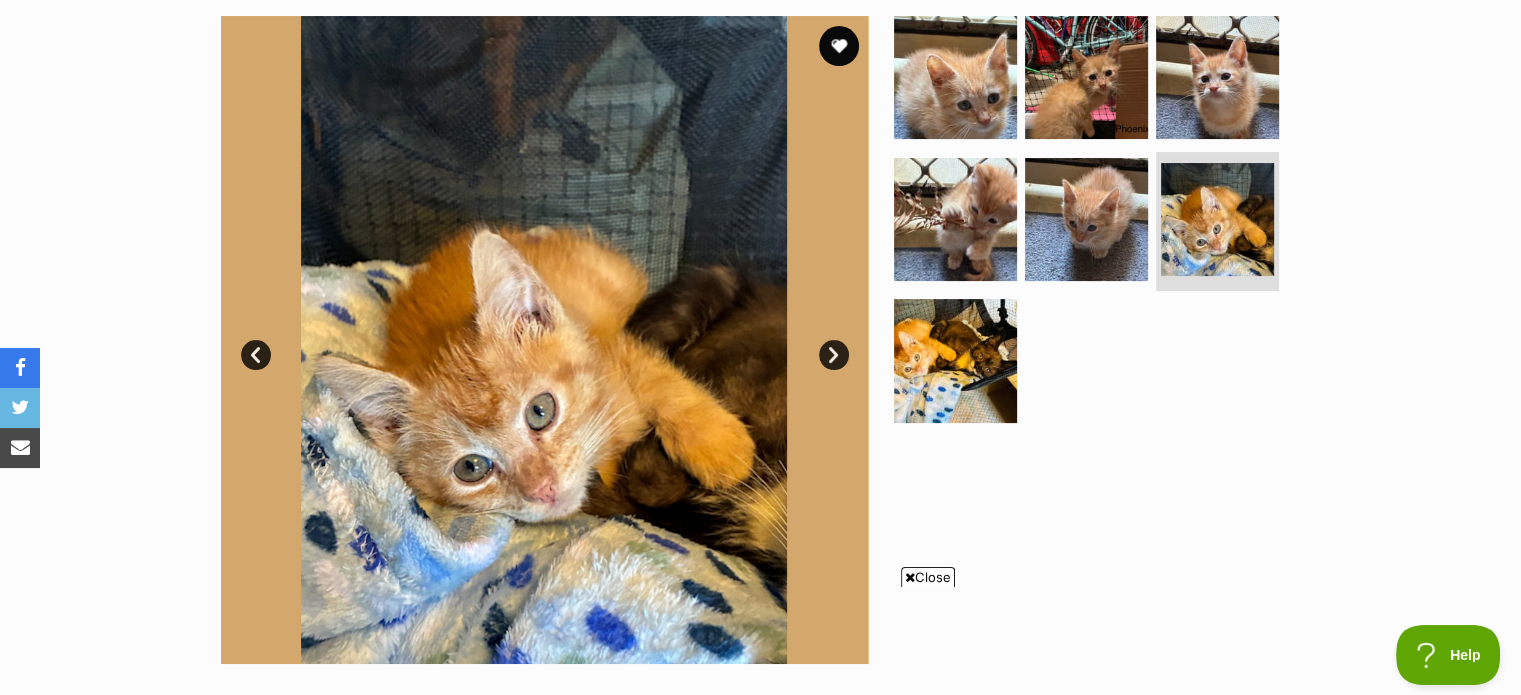 scroll, scrollTop: 0, scrollLeft: 0, axis: both 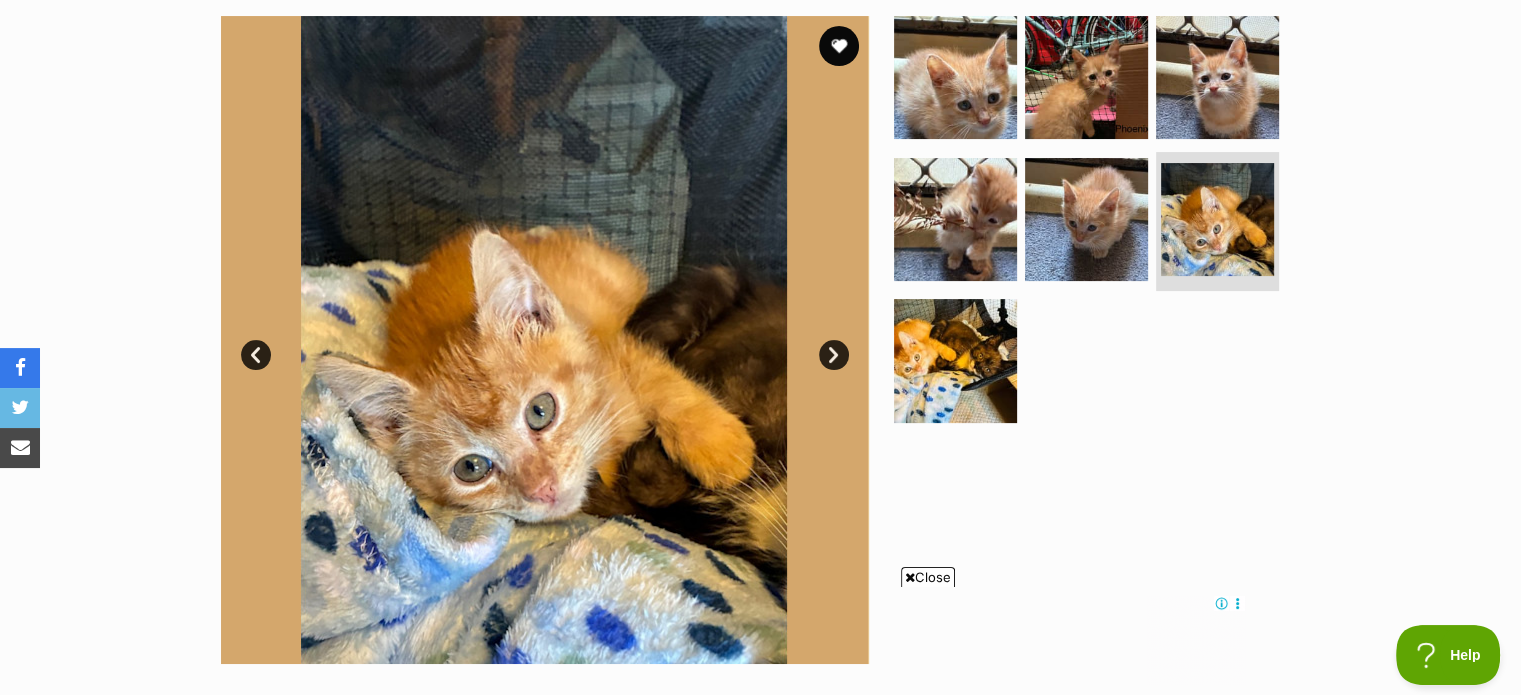 click on "Next" at bounding box center (834, 355) 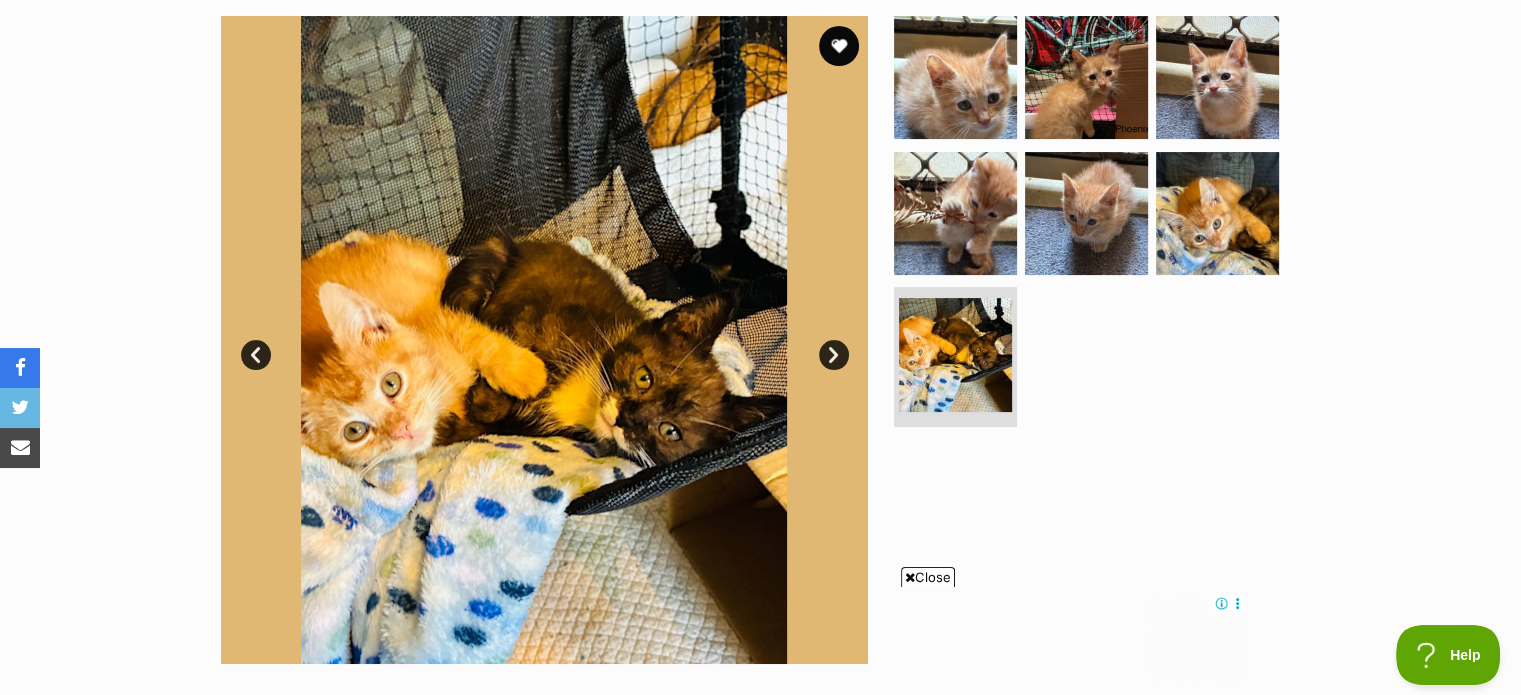 click on "Next" at bounding box center (834, 355) 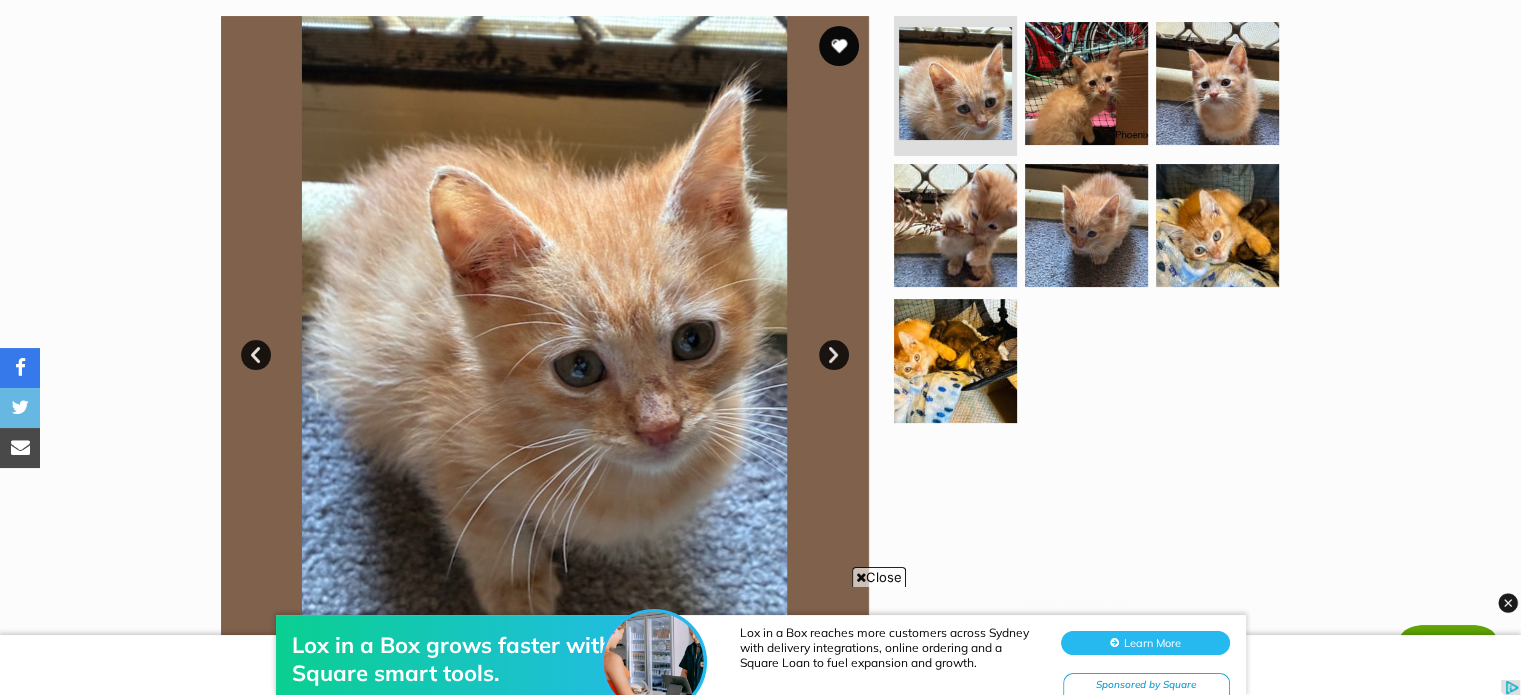 scroll, scrollTop: 0, scrollLeft: 0, axis: both 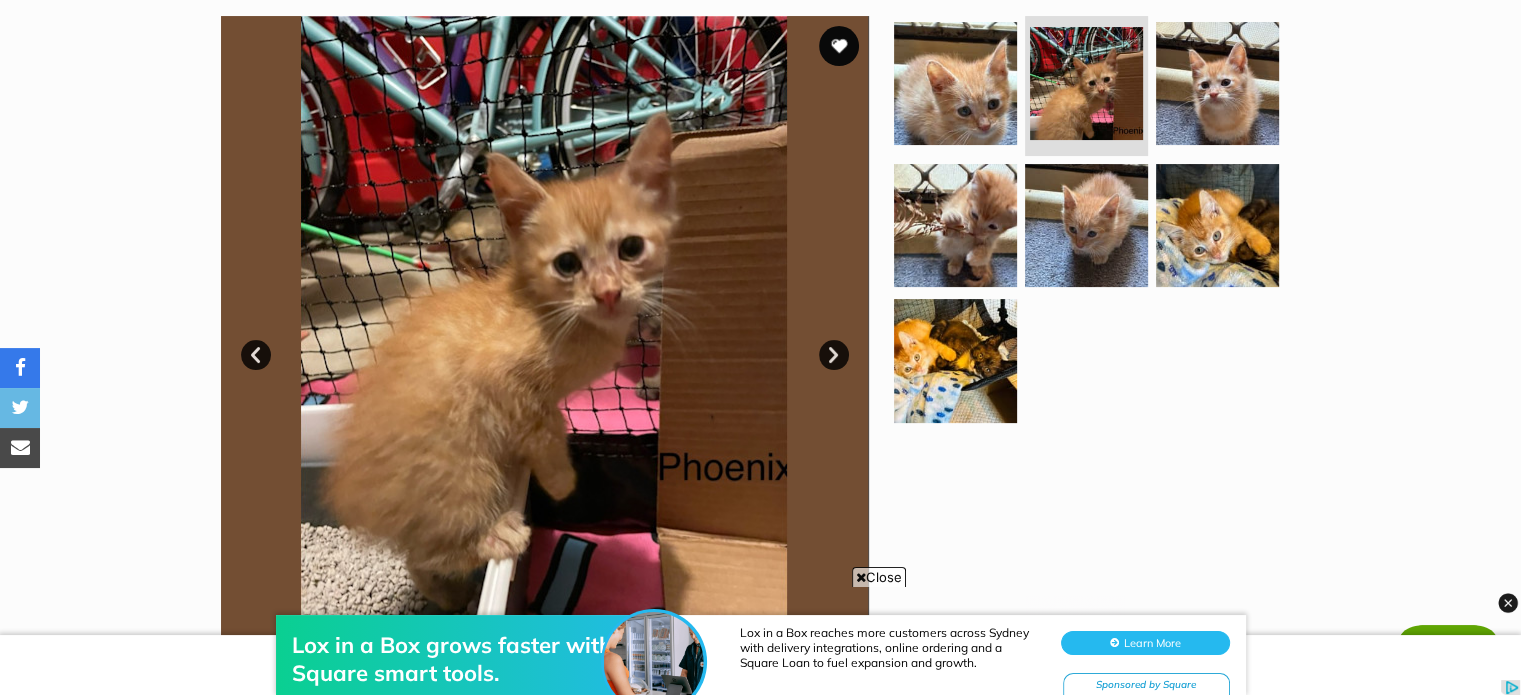 click on "Next" at bounding box center (834, 355) 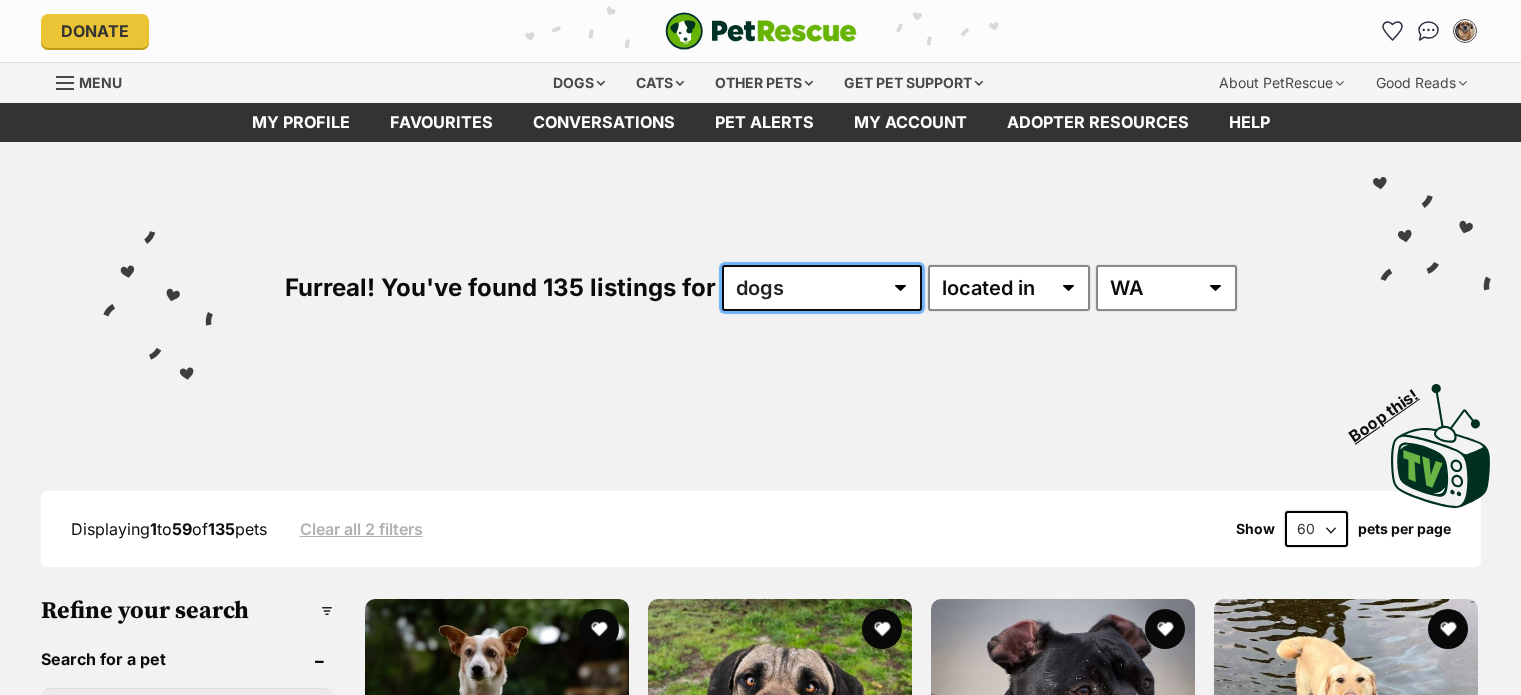 scroll, scrollTop: 0, scrollLeft: 0, axis: both 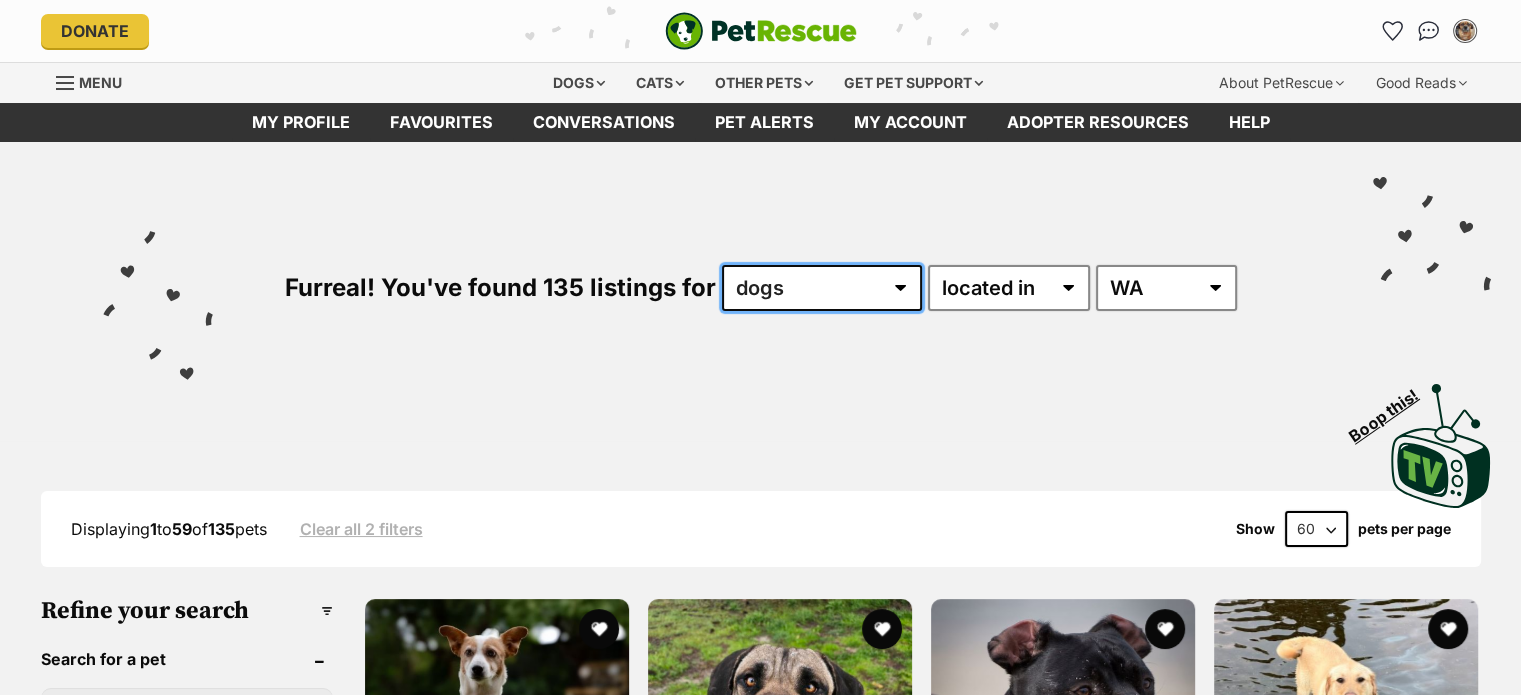 click on "any type of pet
cats
dogs
other pets" at bounding box center [822, 288] 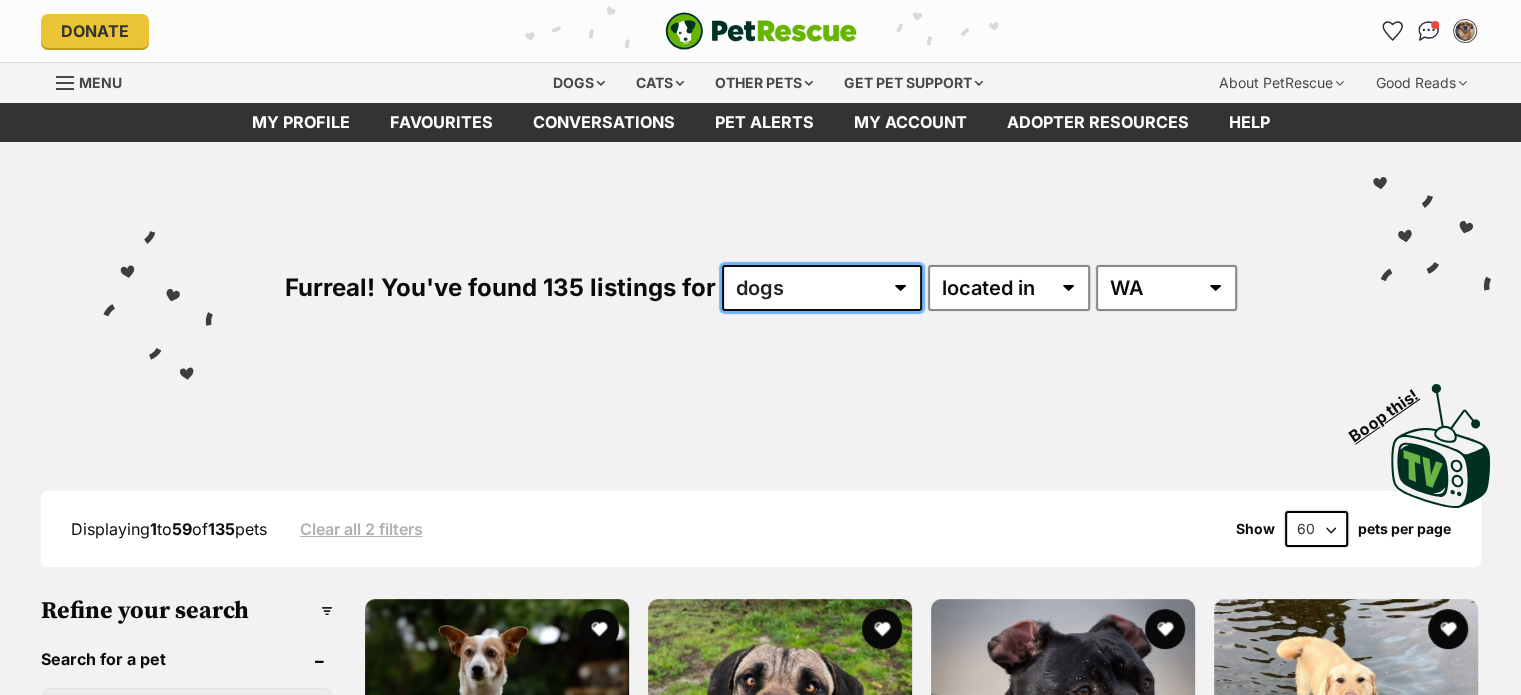 scroll, scrollTop: 0, scrollLeft: 0, axis: both 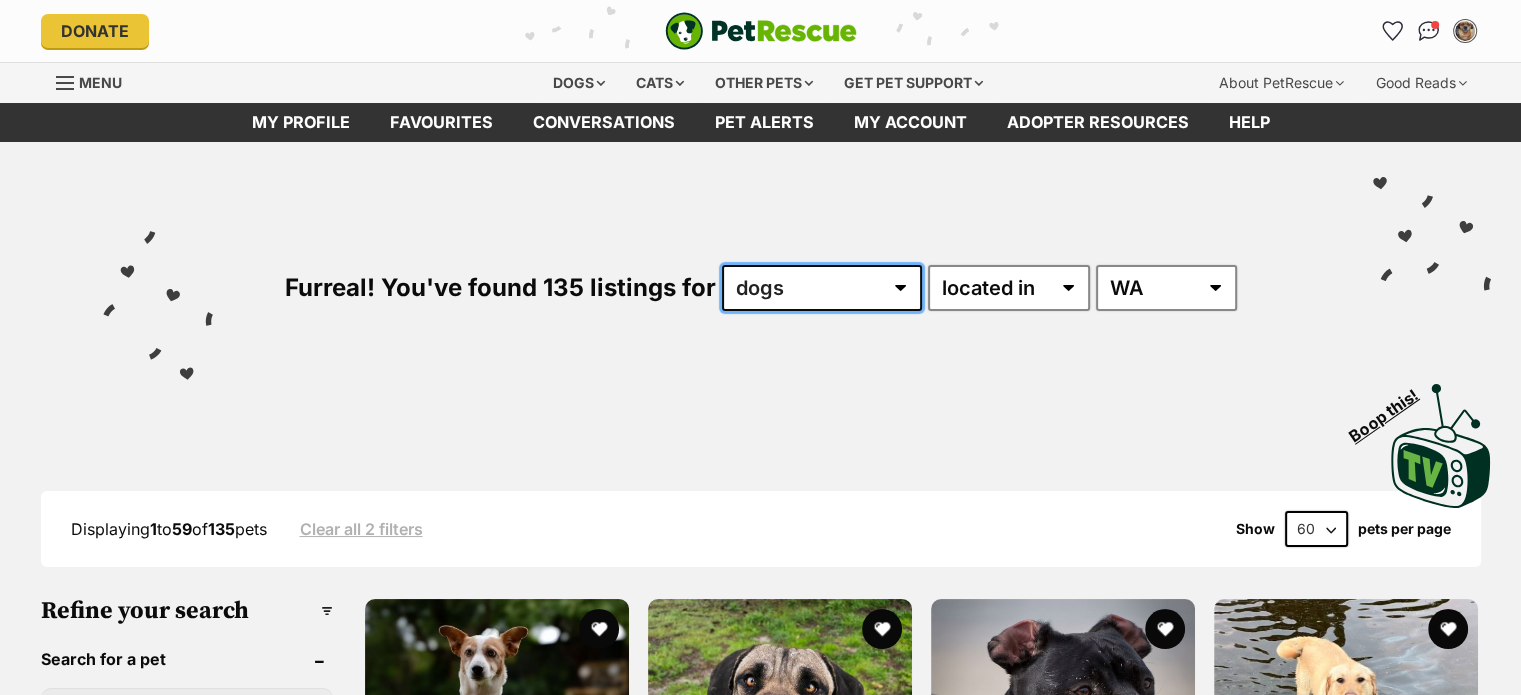 click on "any type of pet
cats
dogs
other pets" at bounding box center (822, 288) 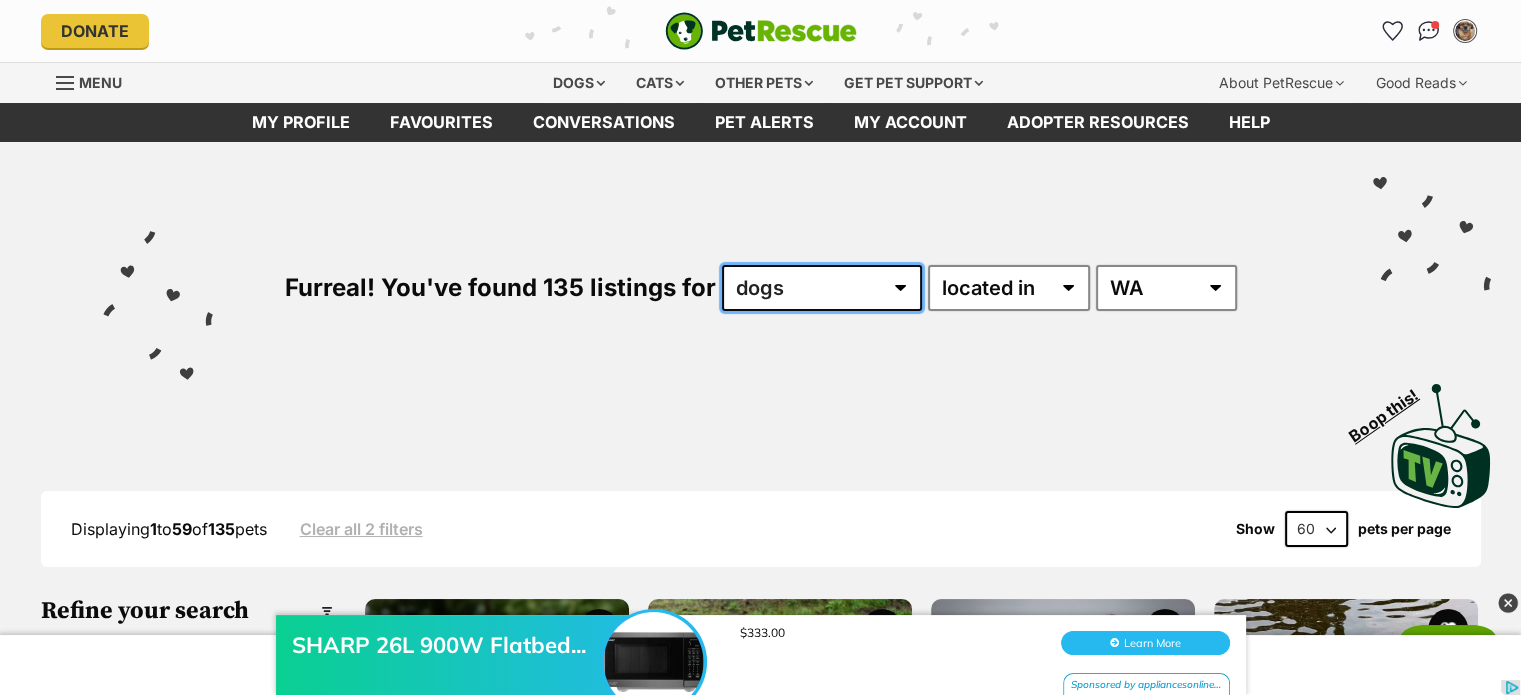 scroll, scrollTop: 0, scrollLeft: 0, axis: both 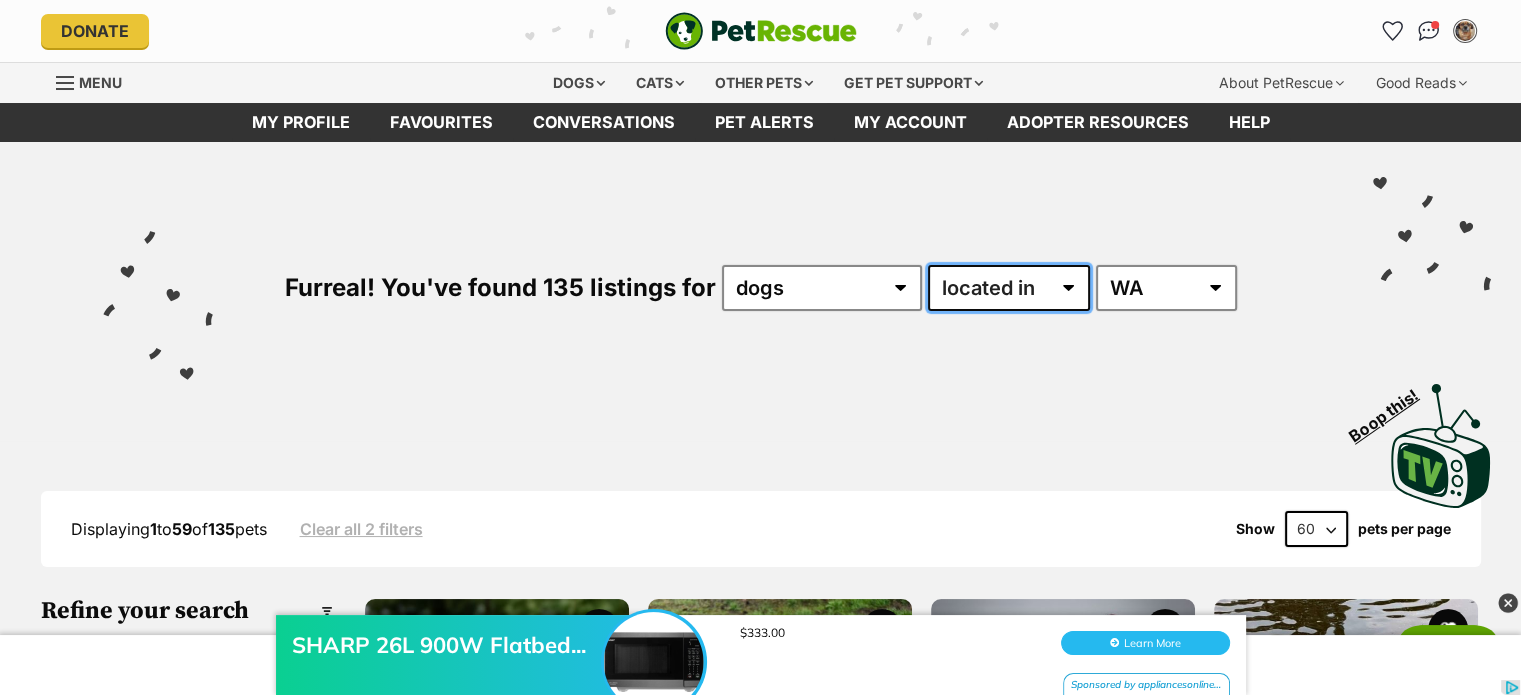 click on "available in
located in" at bounding box center (1009, 288) 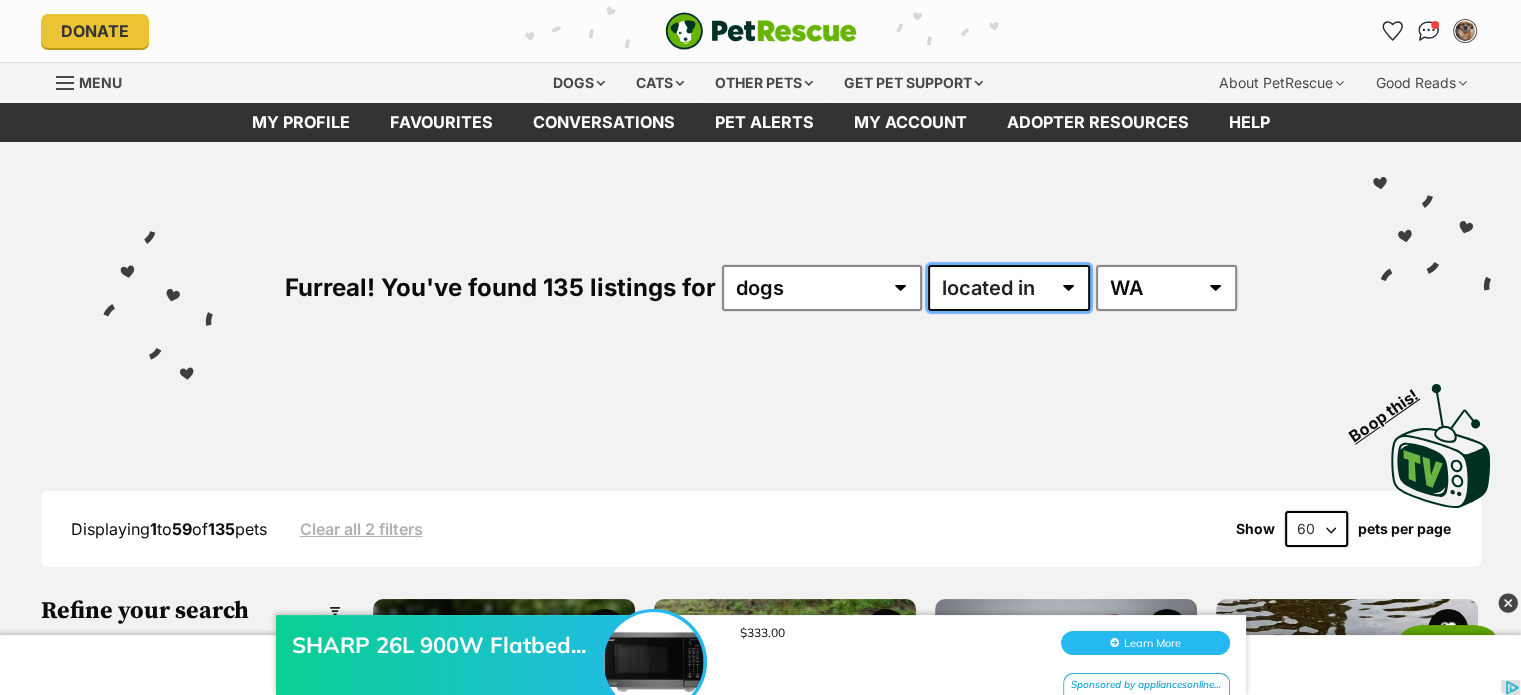 scroll, scrollTop: 0, scrollLeft: 0, axis: both 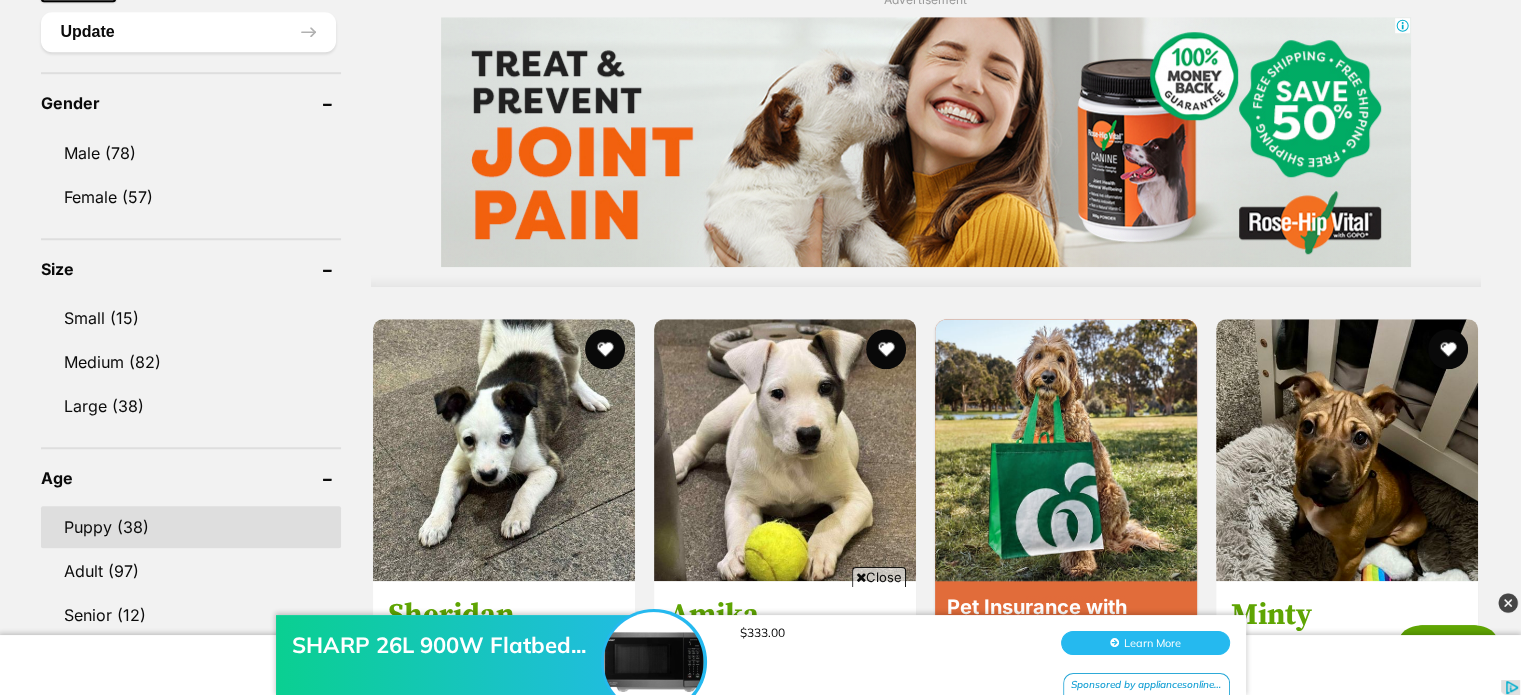 click on "Puppy (38)" at bounding box center (191, 527) 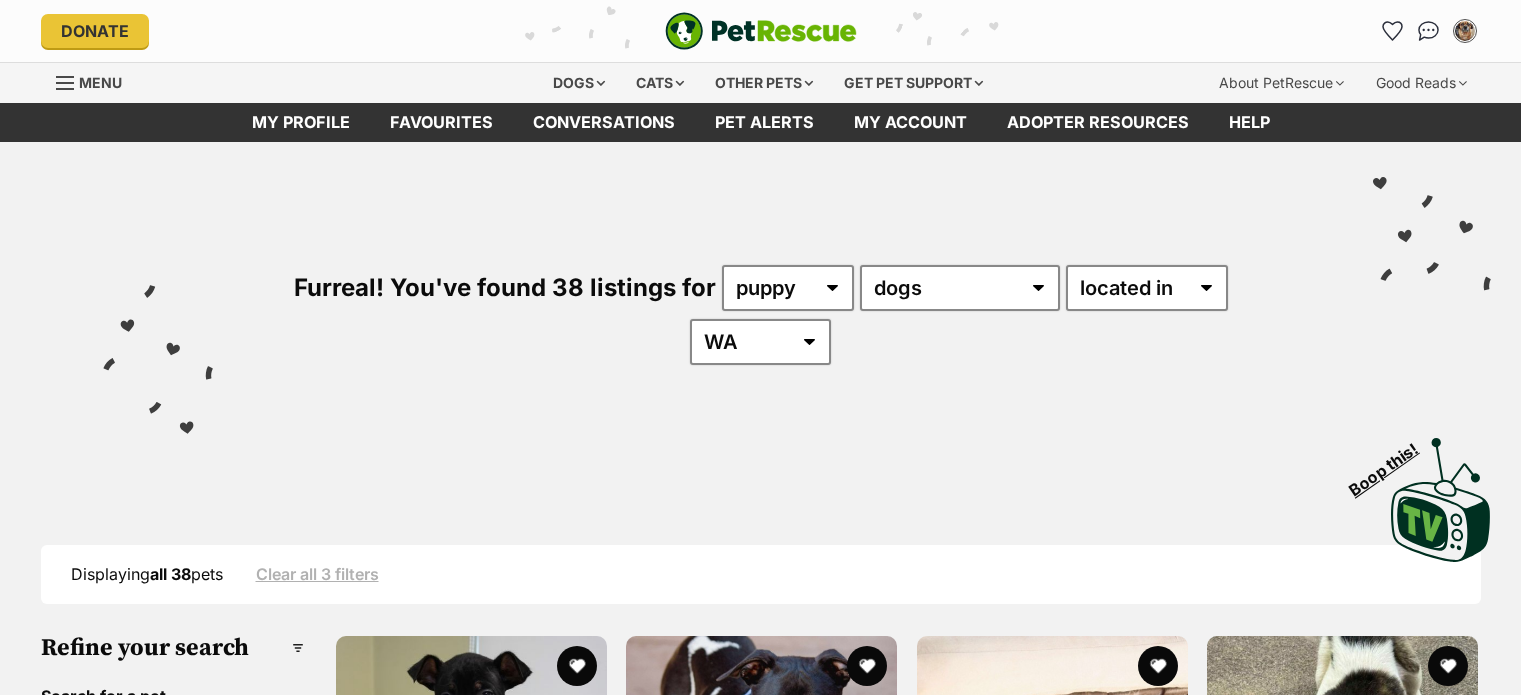 scroll, scrollTop: 0, scrollLeft: 0, axis: both 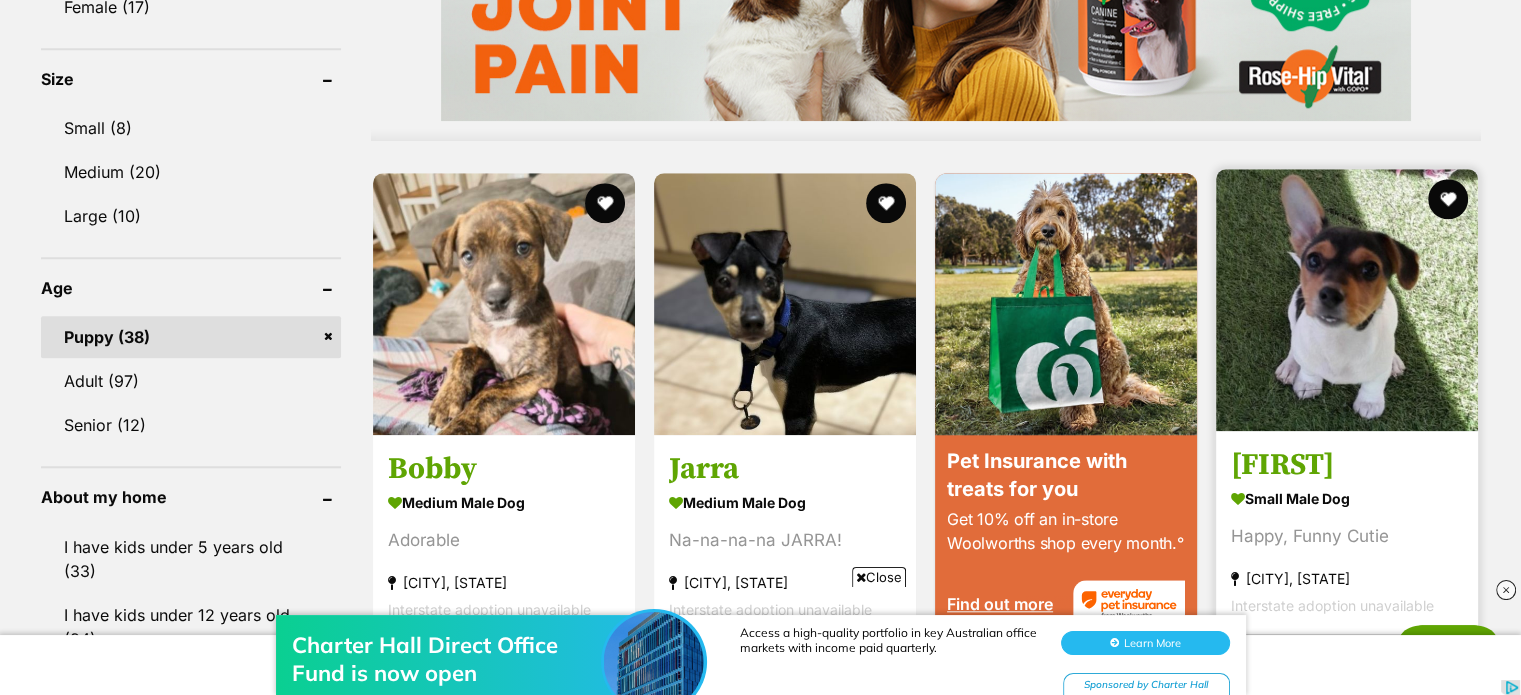 click on "[FIRST]" at bounding box center (1347, 464) 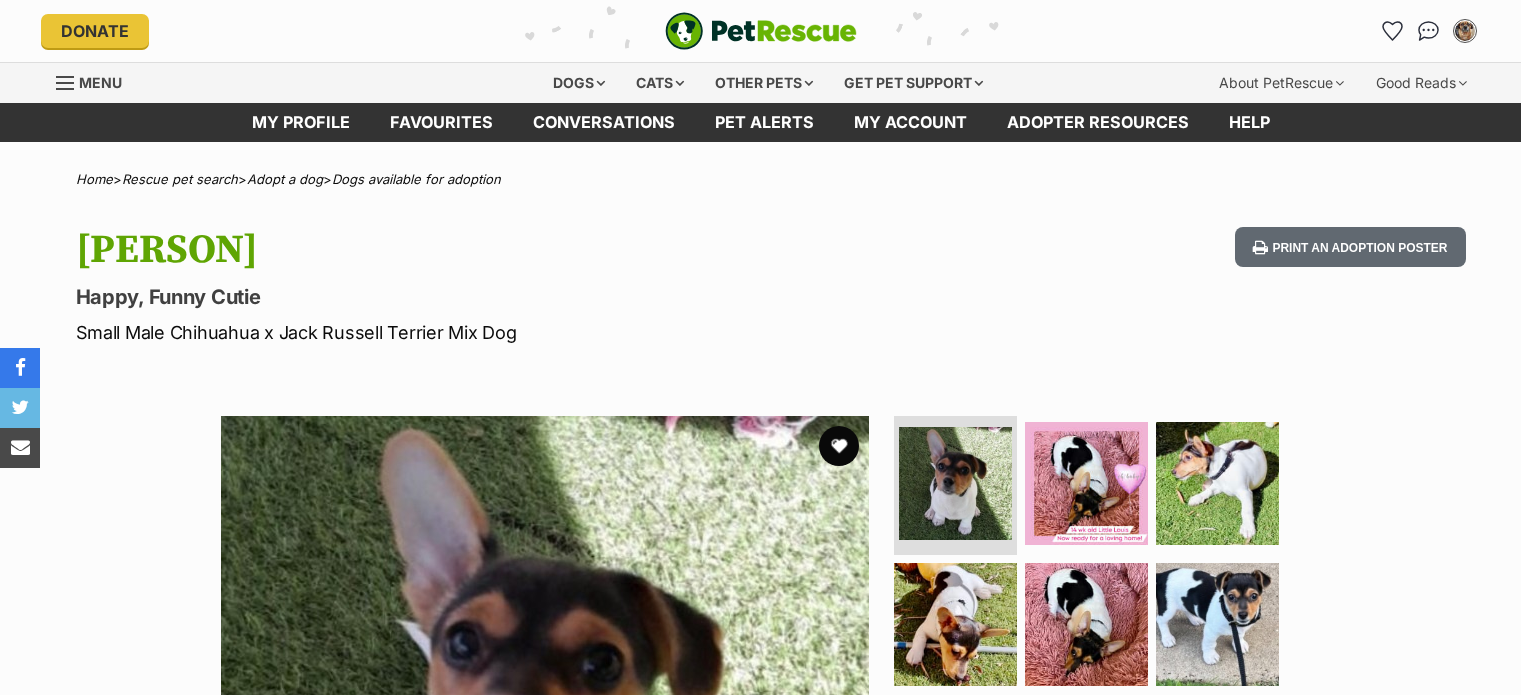 scroll, scrollTop: 0, scrollLeft: 0, axis: both 